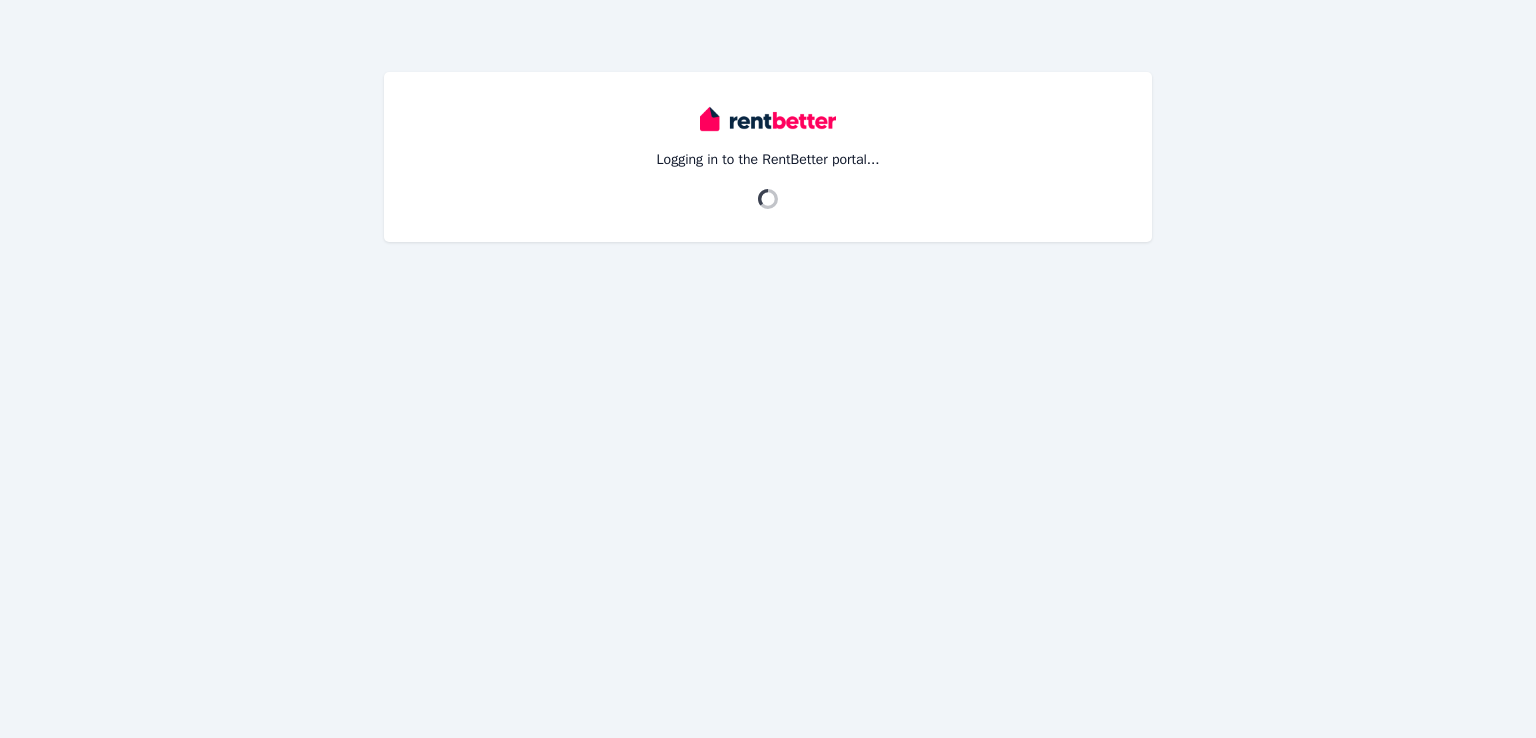 scroll, scrollTop: 0, scrollLeft: 0, axis: both 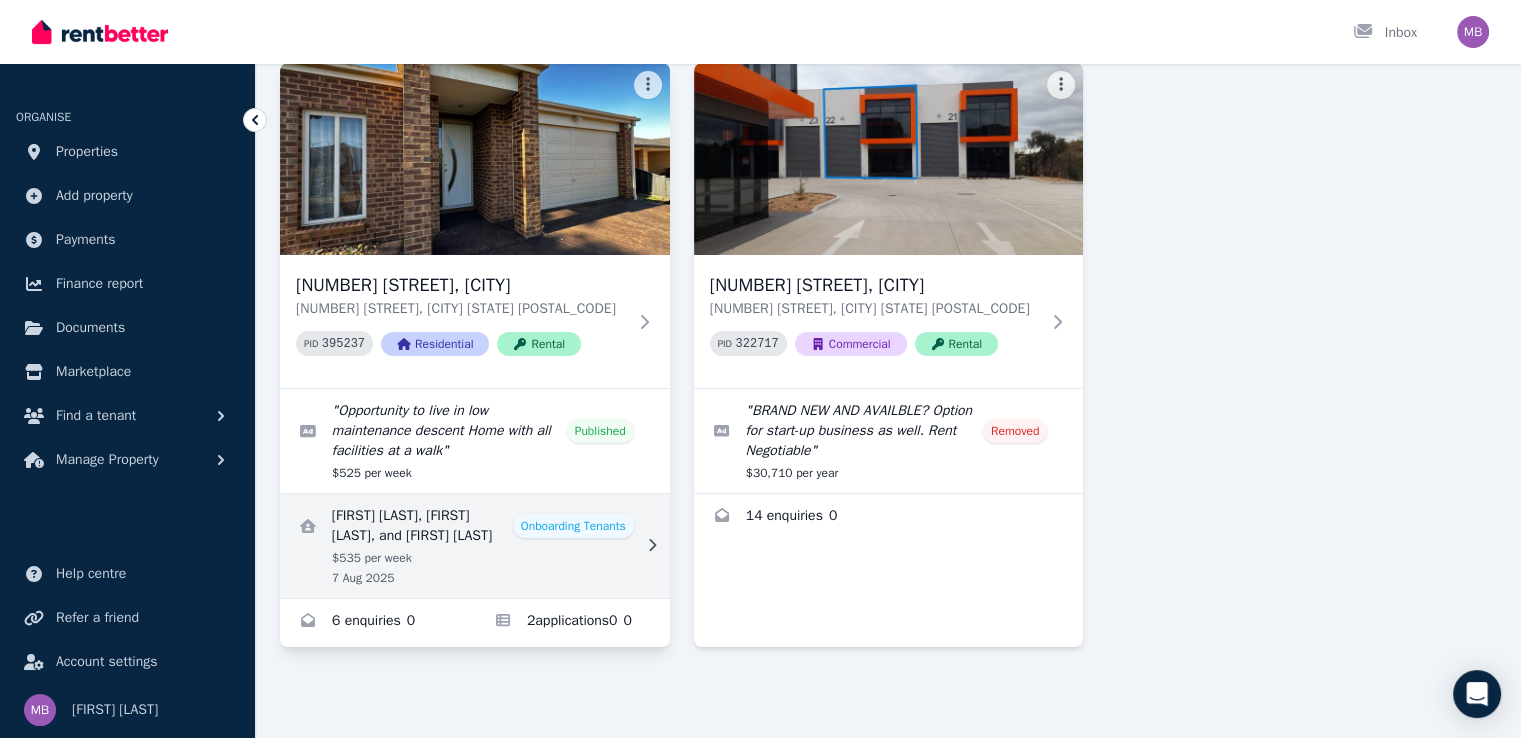 click at bounding box center (475, 546) 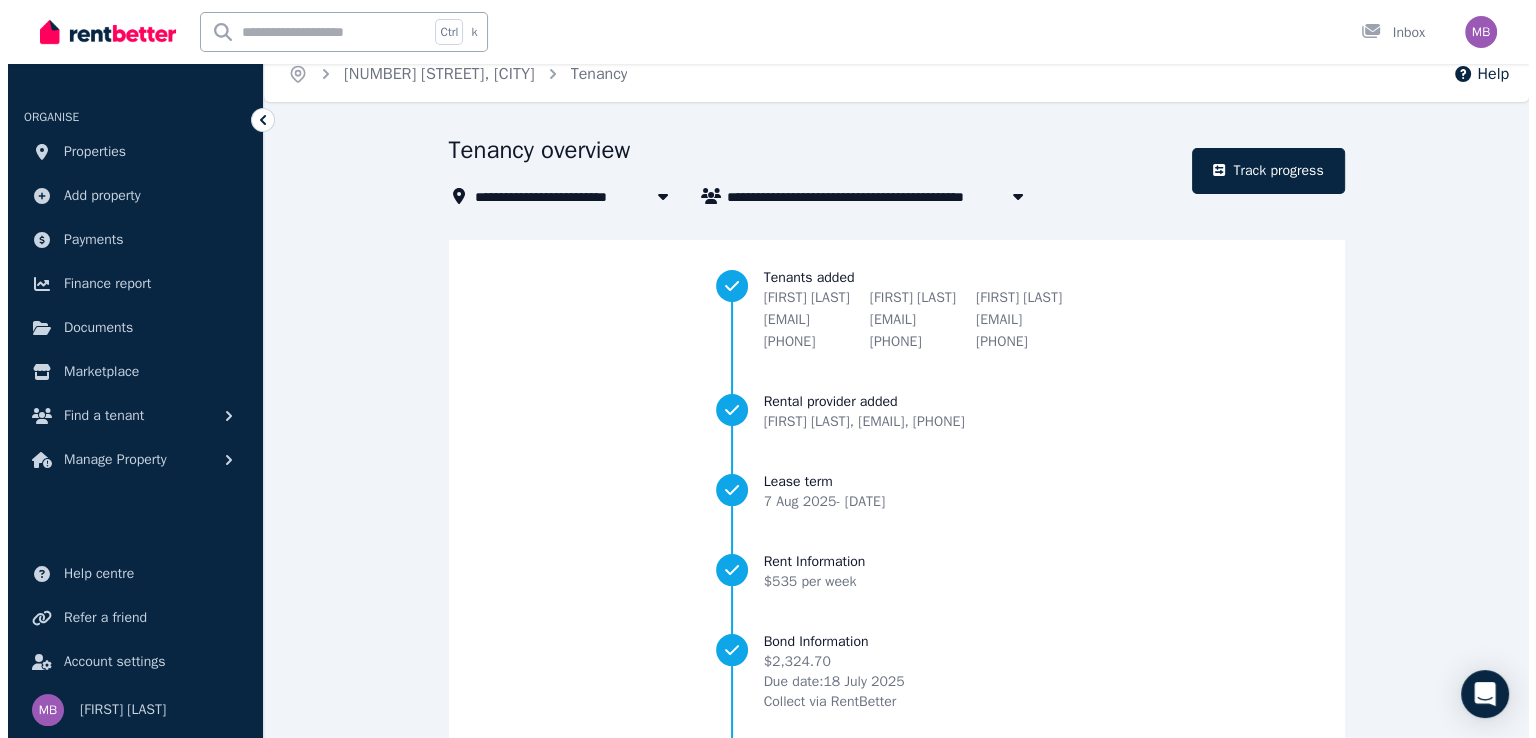 scroll, scrollTop: 0, scrollLeft: 0, axis: both 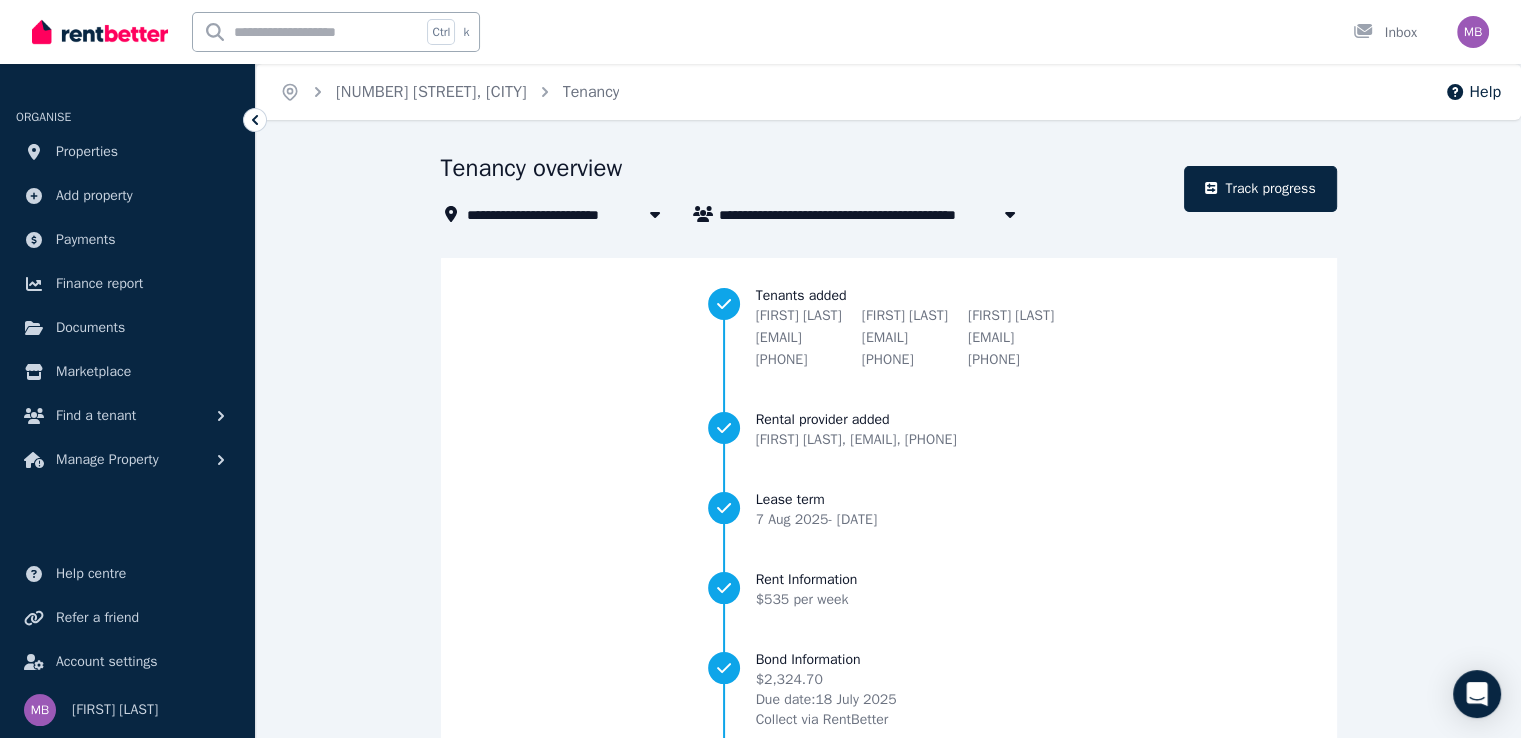 click on "[NUMBER] [STREET], [CITY]" at bounding box center (568, 214) 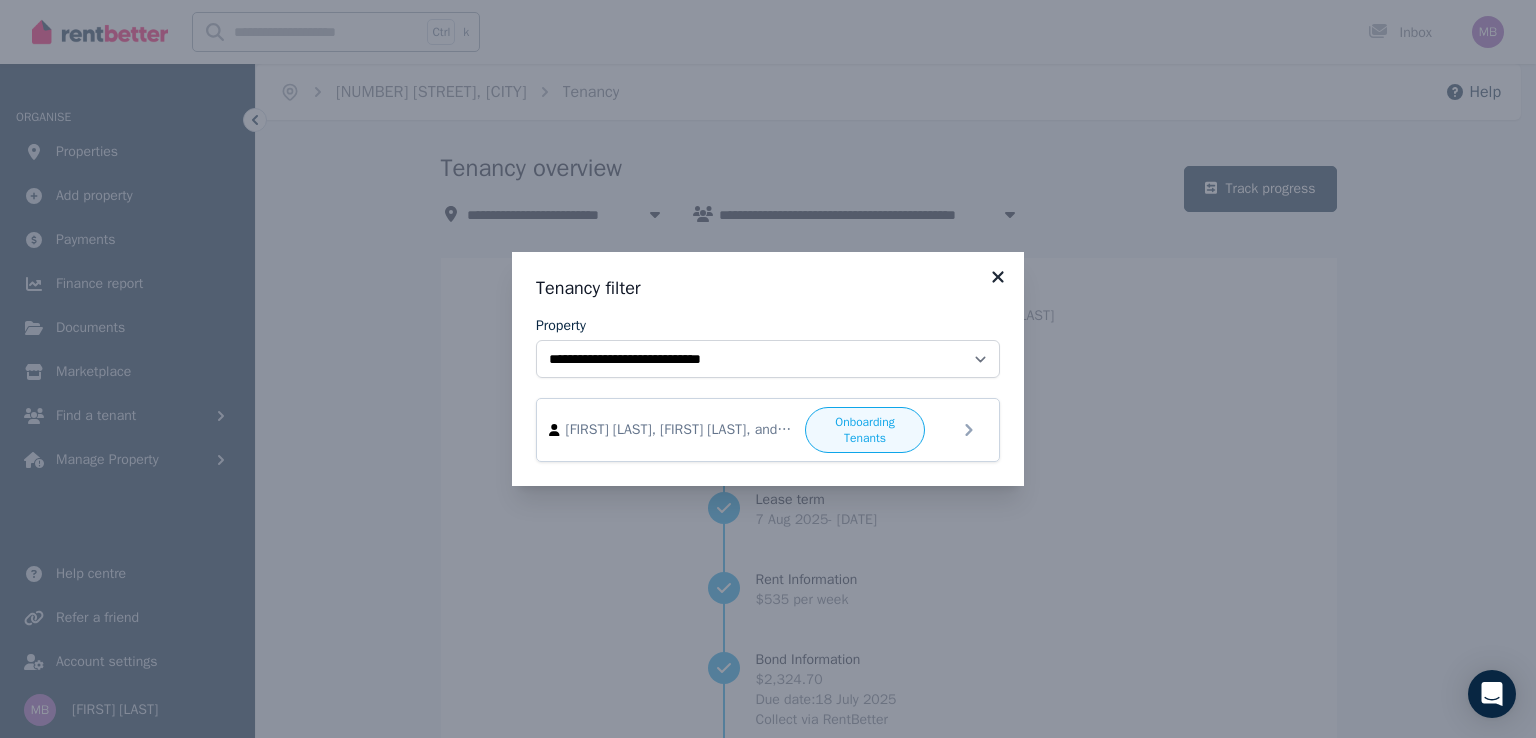 click 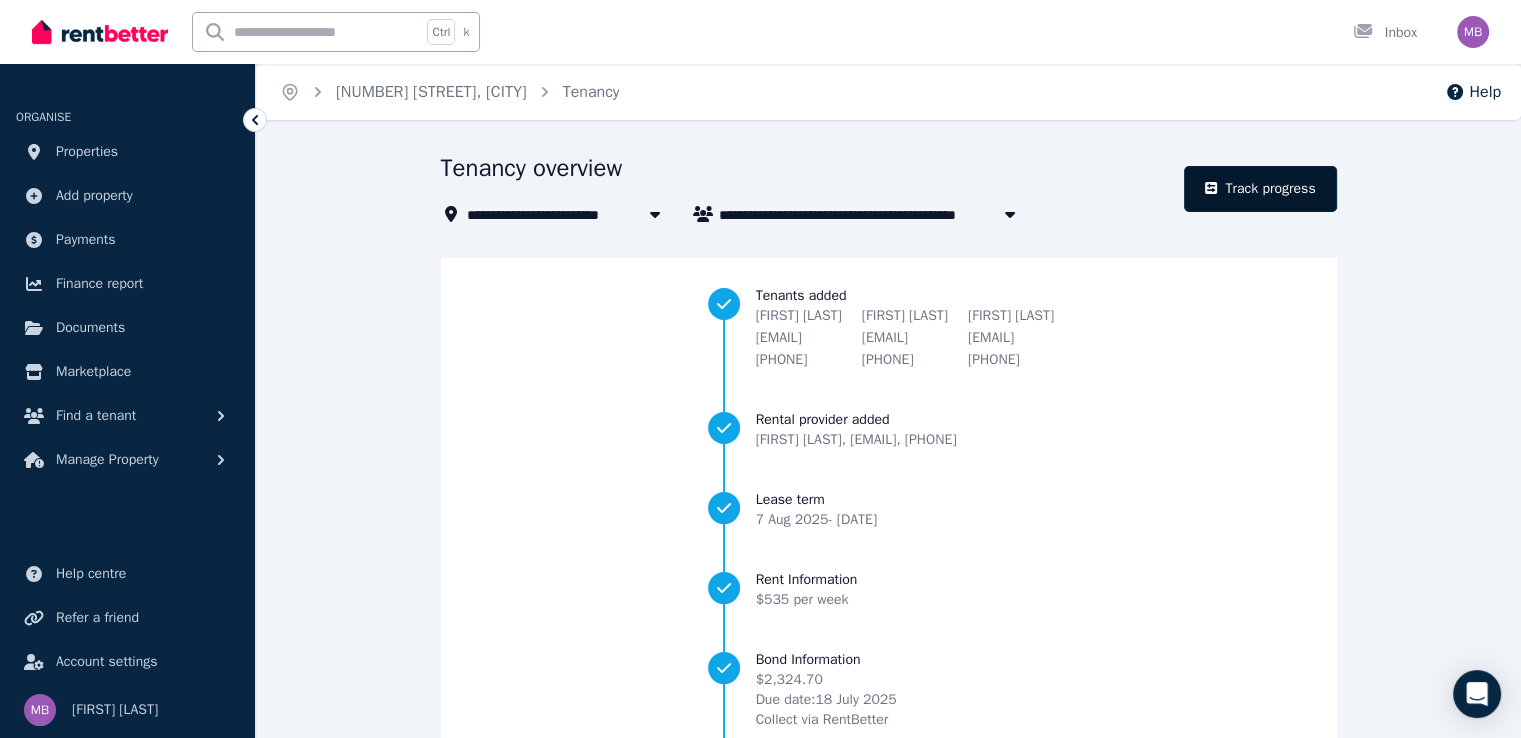 click on "Track progress" at bounding box center (1260, 189) 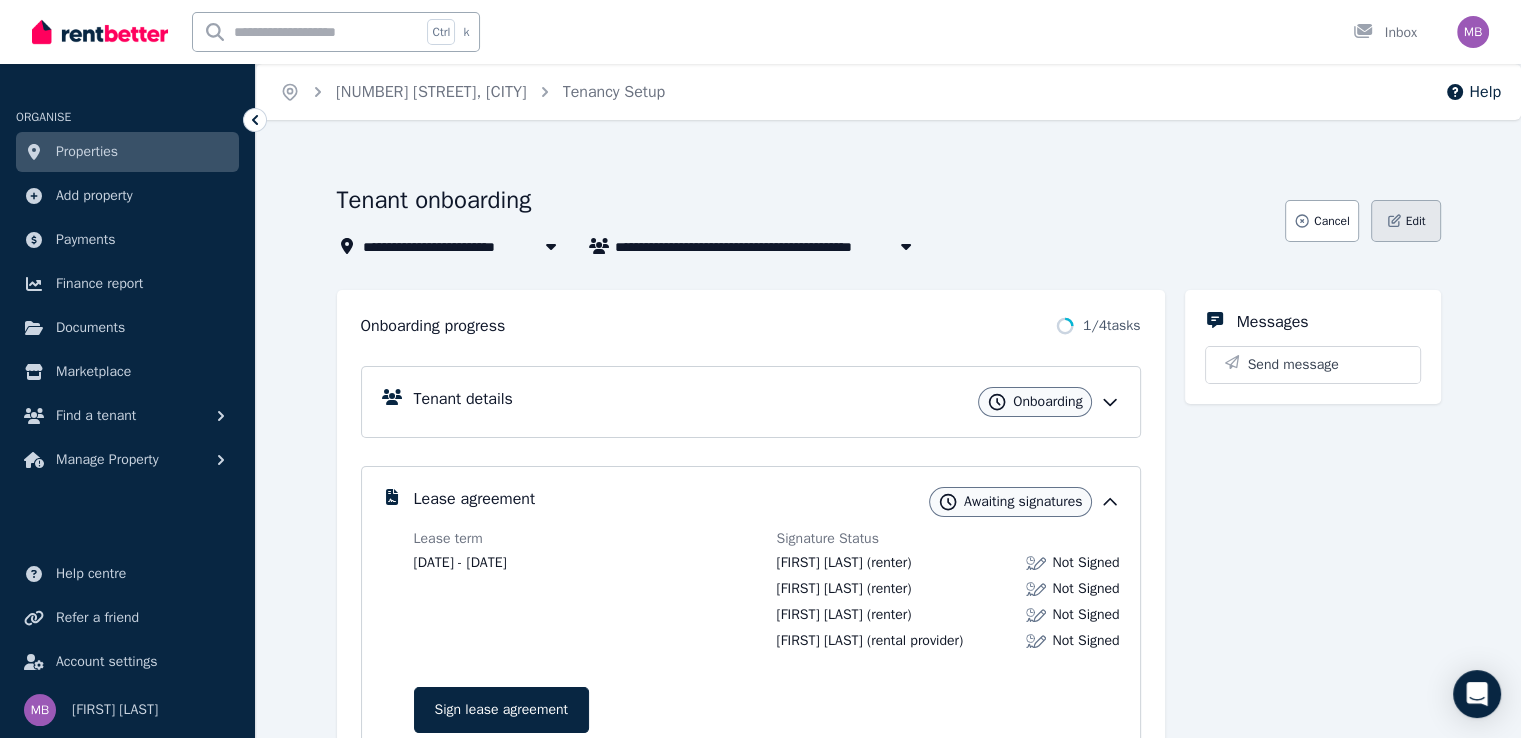 click on "Edit" at bounding box center (1416, 221) 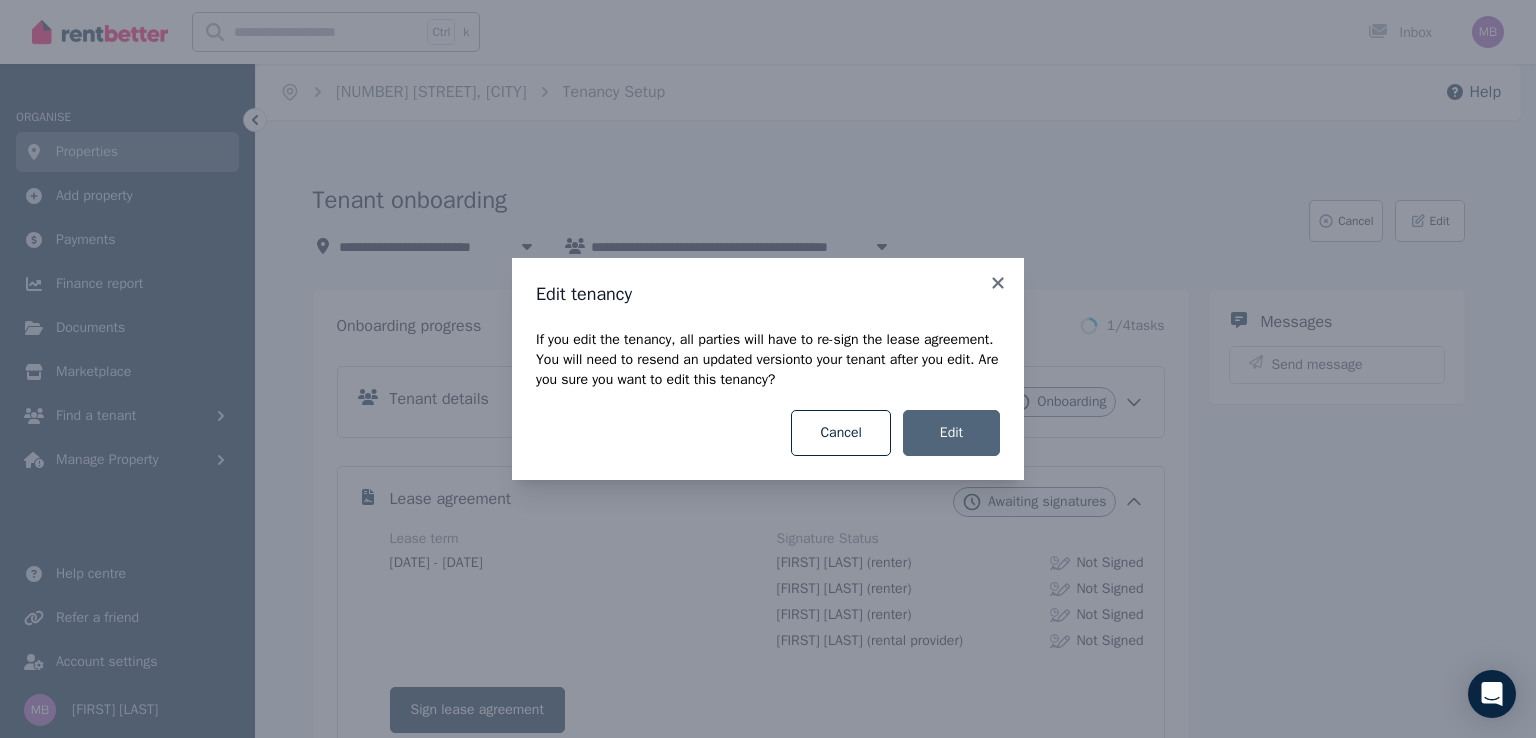 click on "Edit" at bounding box center [951, 433] 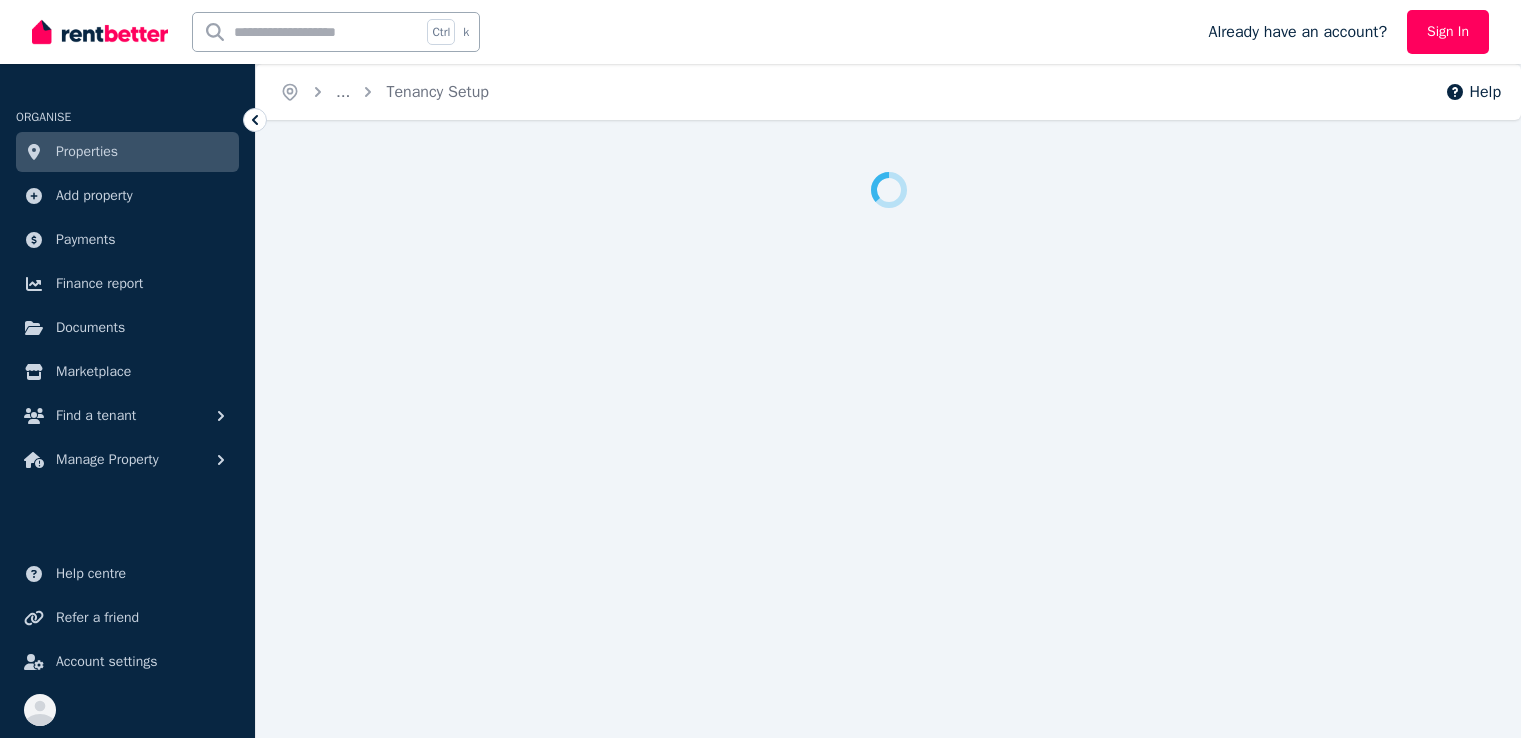 scroll, scrollTop: 0, scrollLeft: 0, axis: both 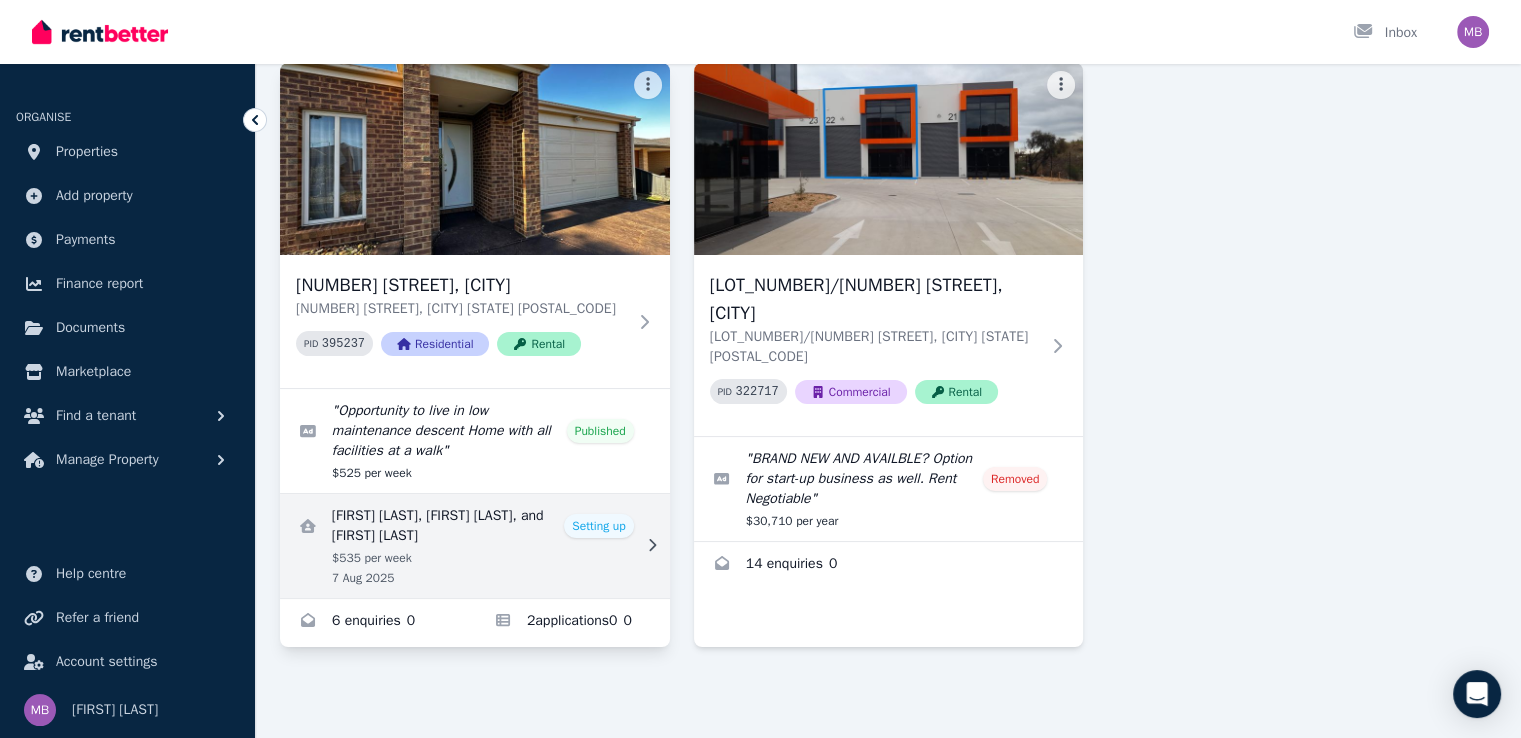 click at bounding box center [475, 546] 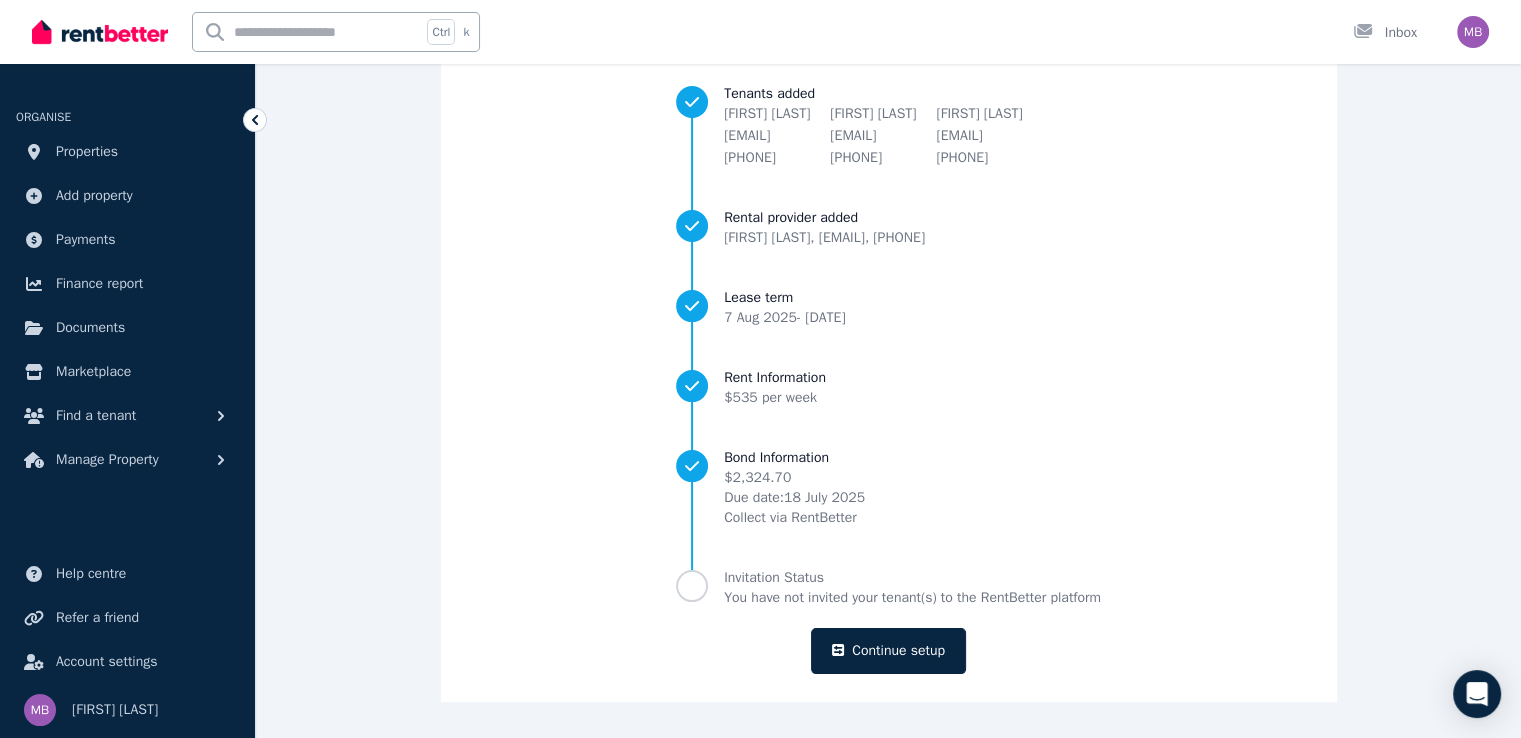 scroll, scrollTop: 179, scrollLeft: 0, axis: vertical 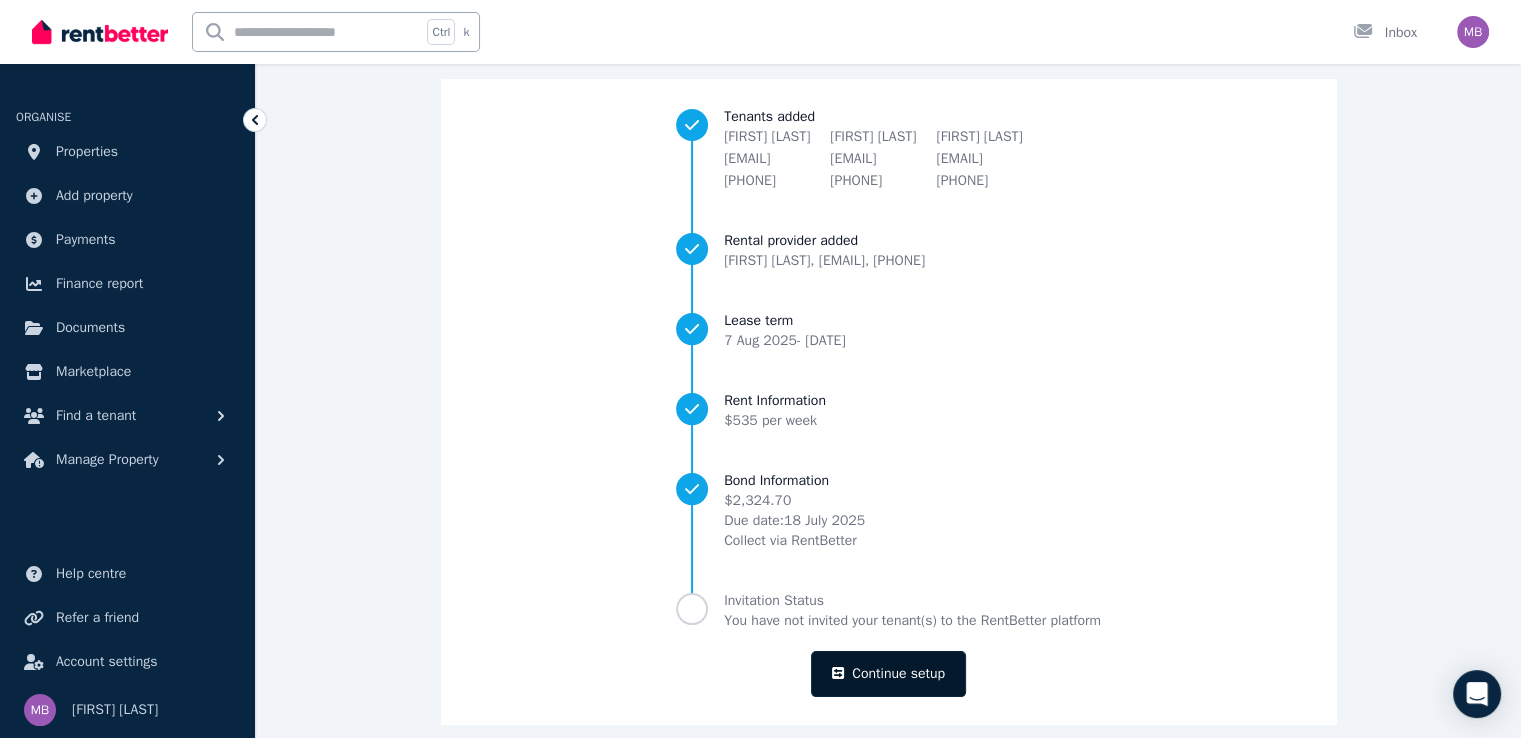 click on "Continue setup" at bounding box center [888, 674] 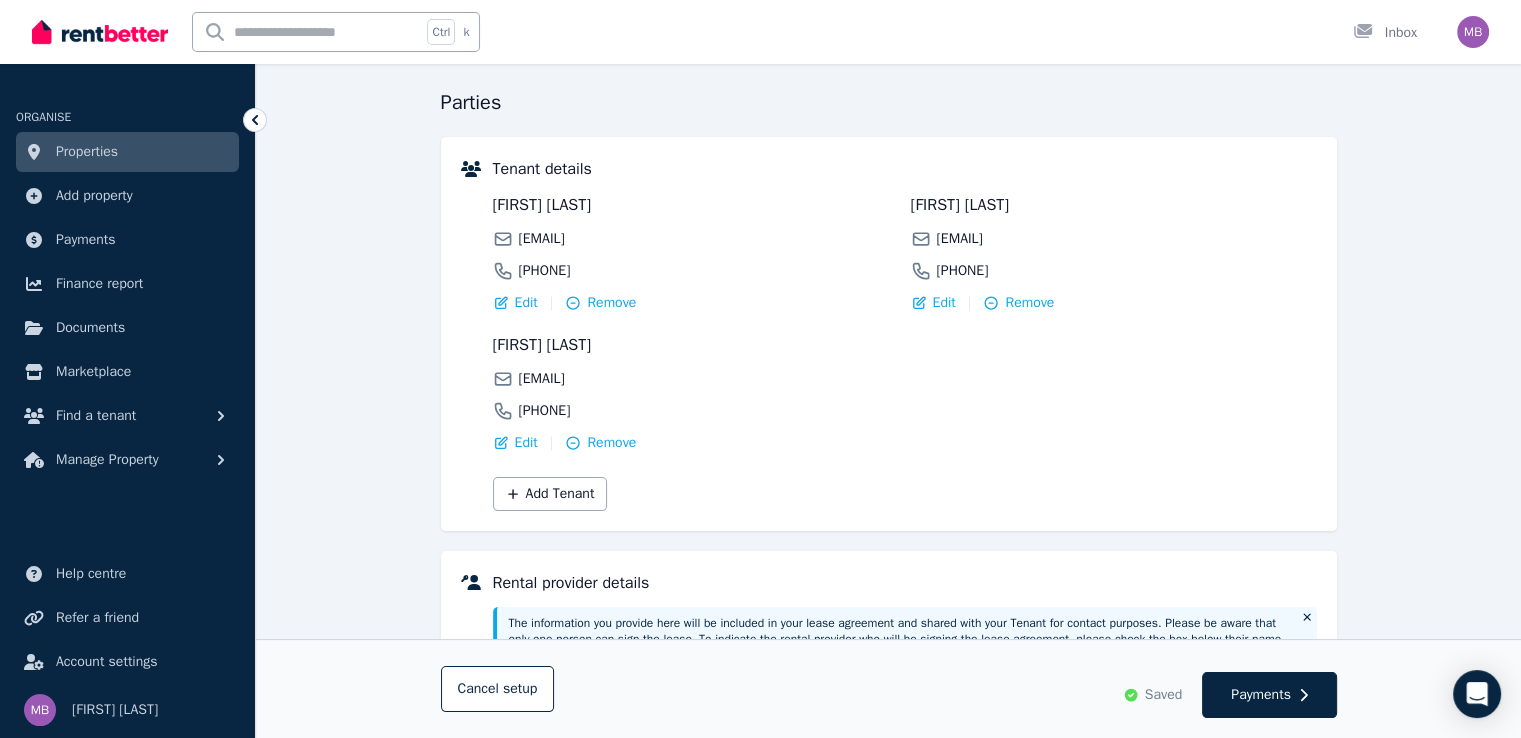 scroll, scrollTop: 178, scrollLeft: 0, axis: vertical 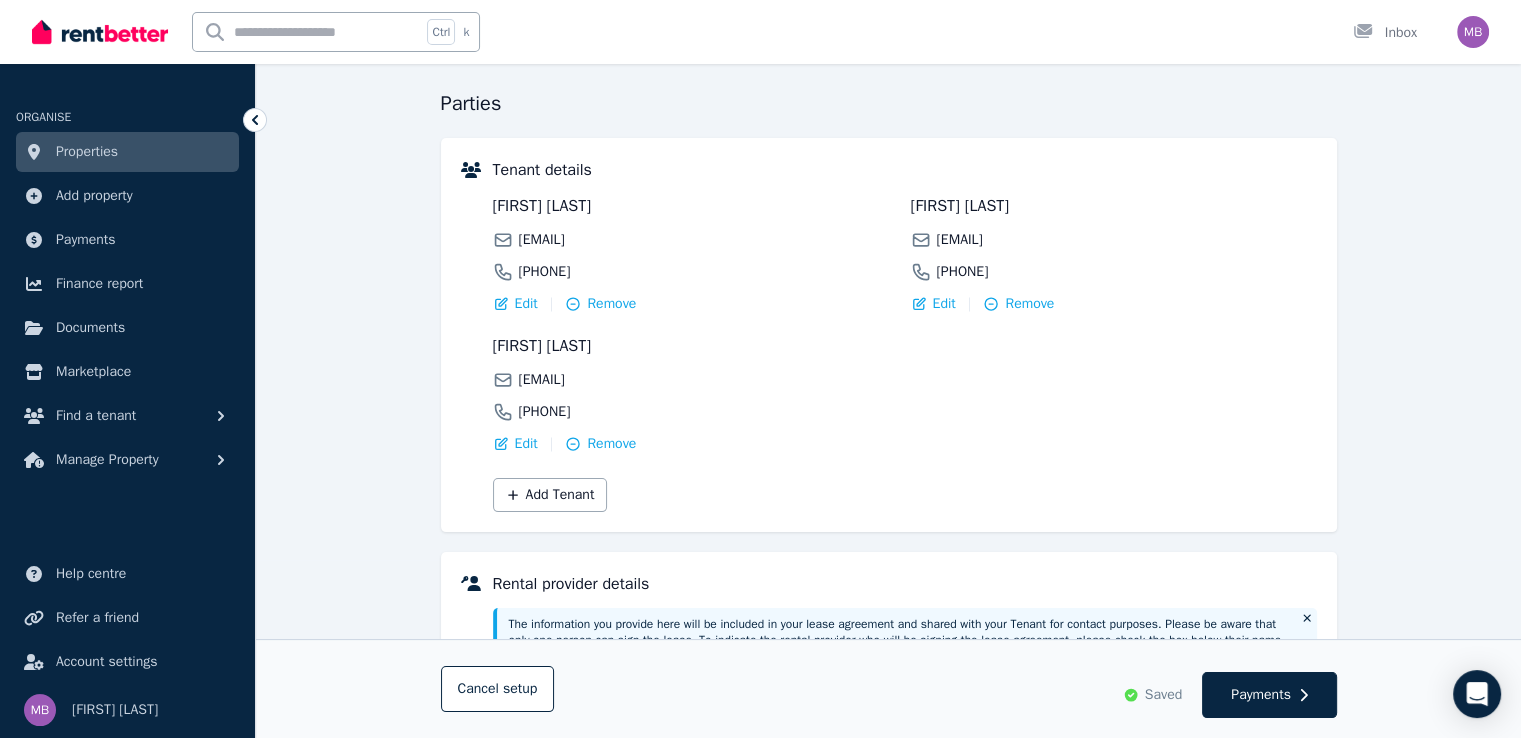 click on "Rental provider details" at bounding box center (905, 584) 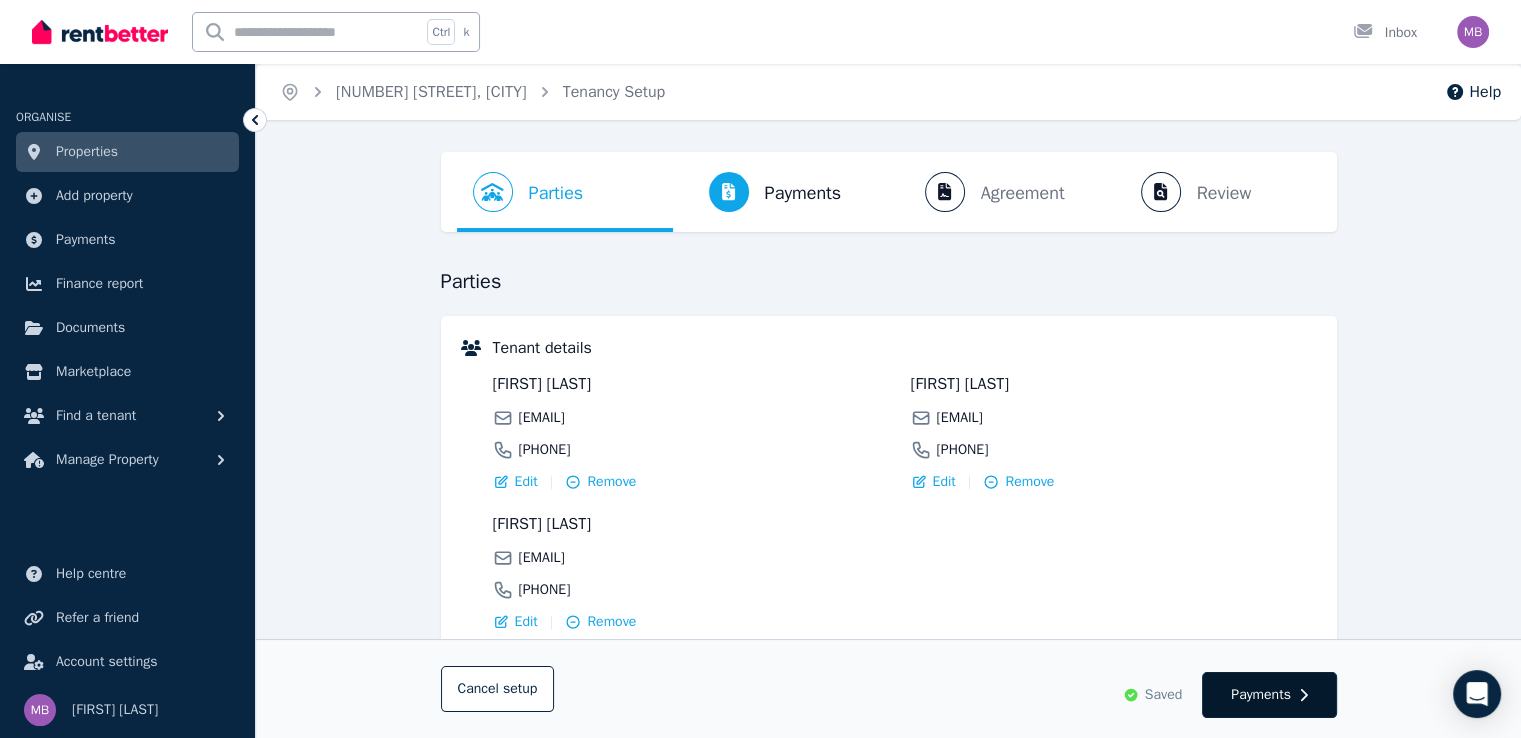 click on "Payments" at bounding box center (1261, 695) 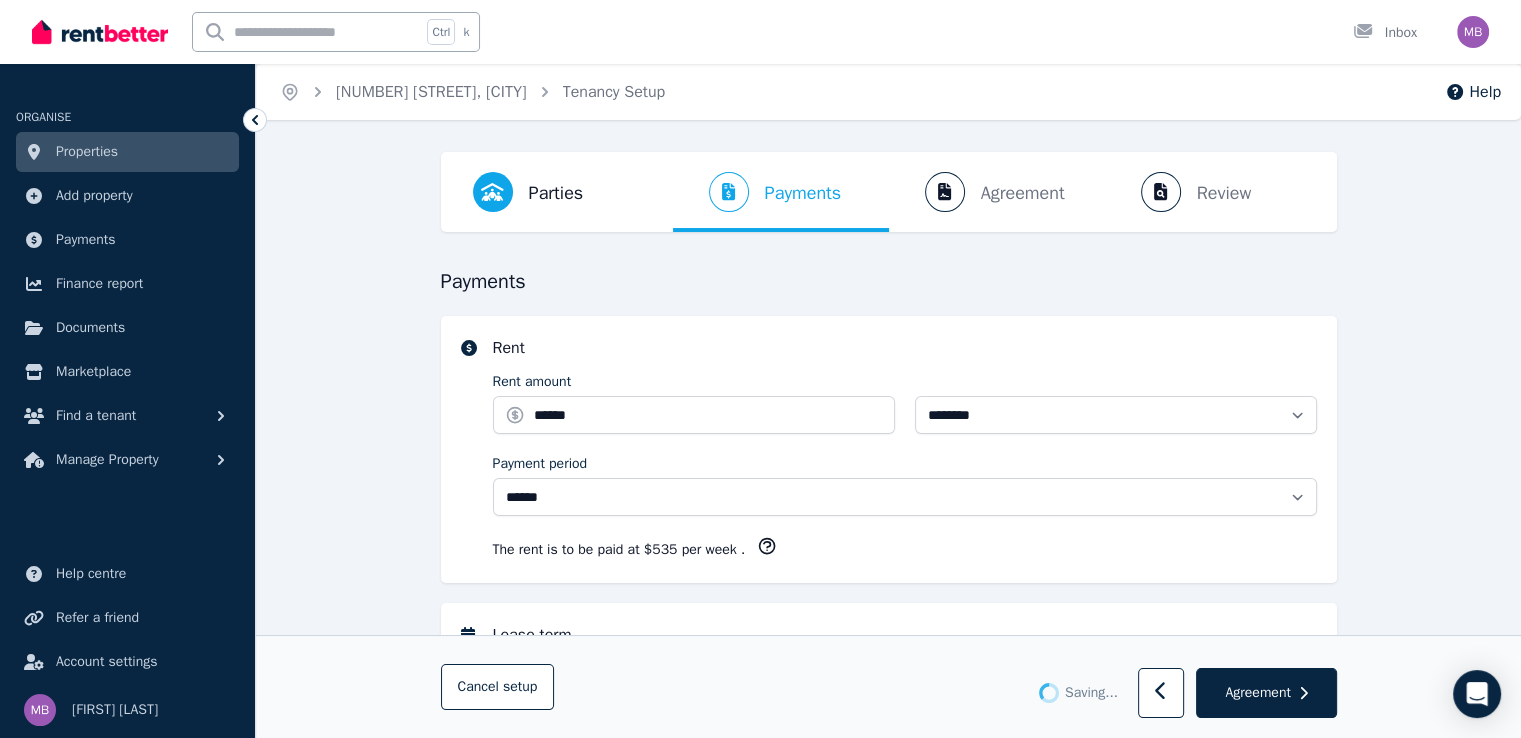 select on "**********" 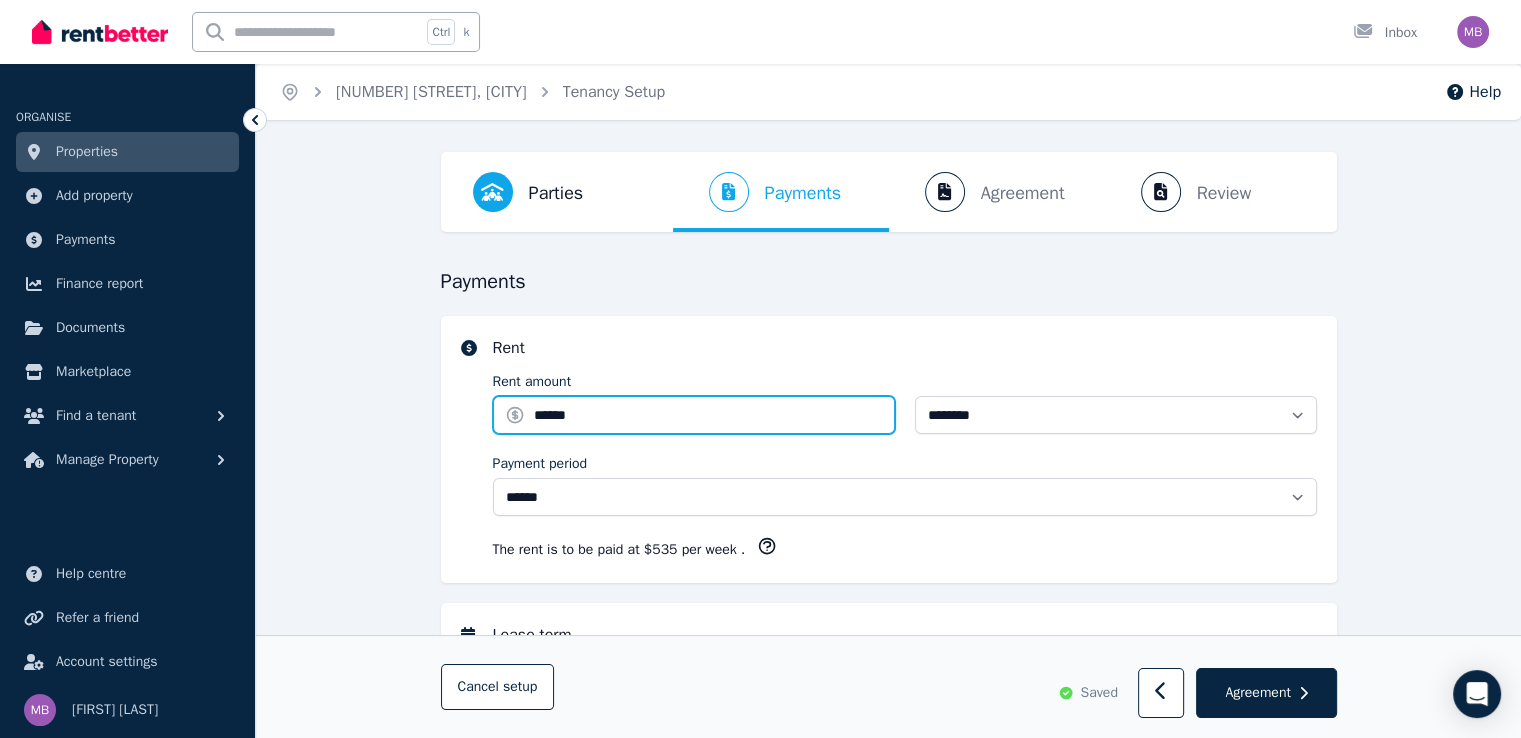 click on "******" at bounding box center (694, 415) 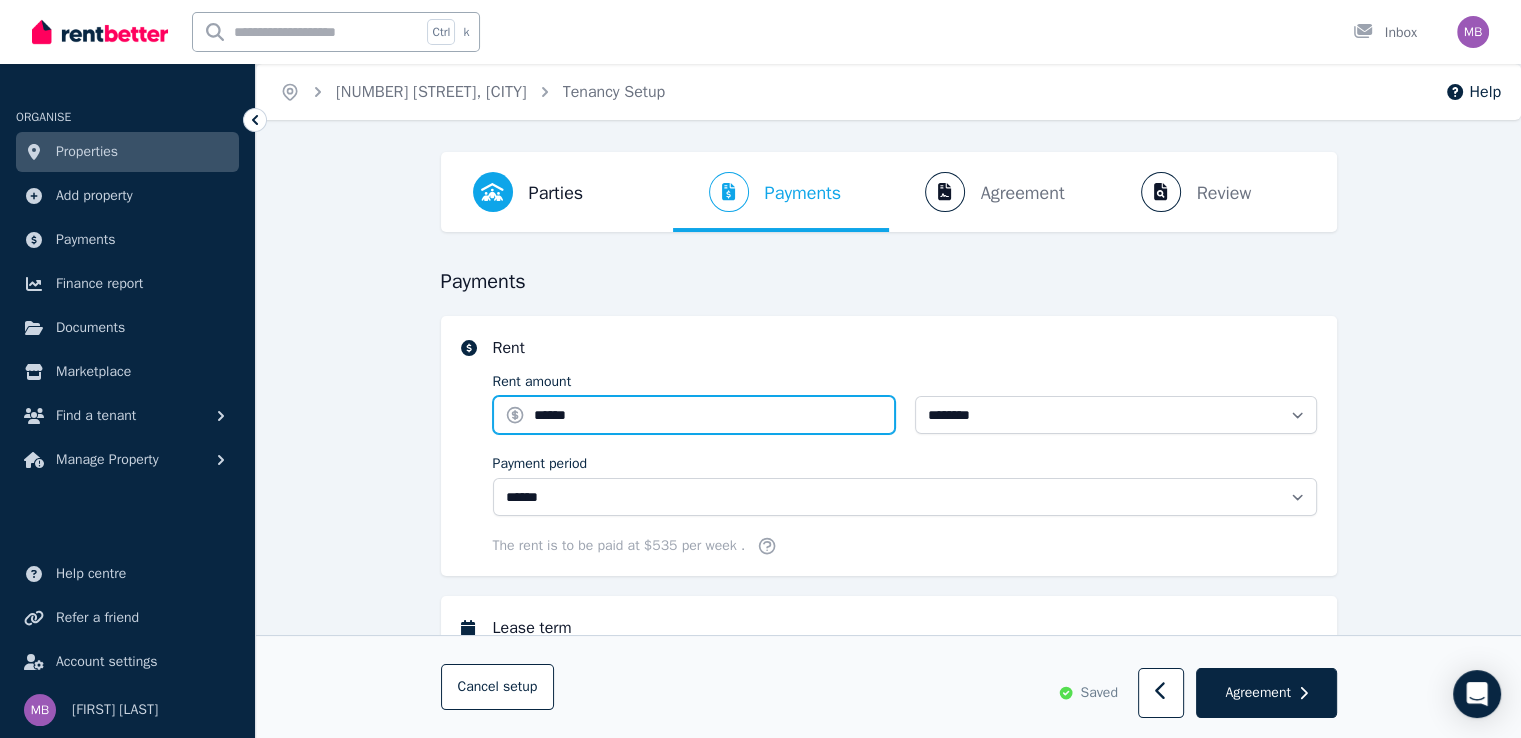 type on "******" 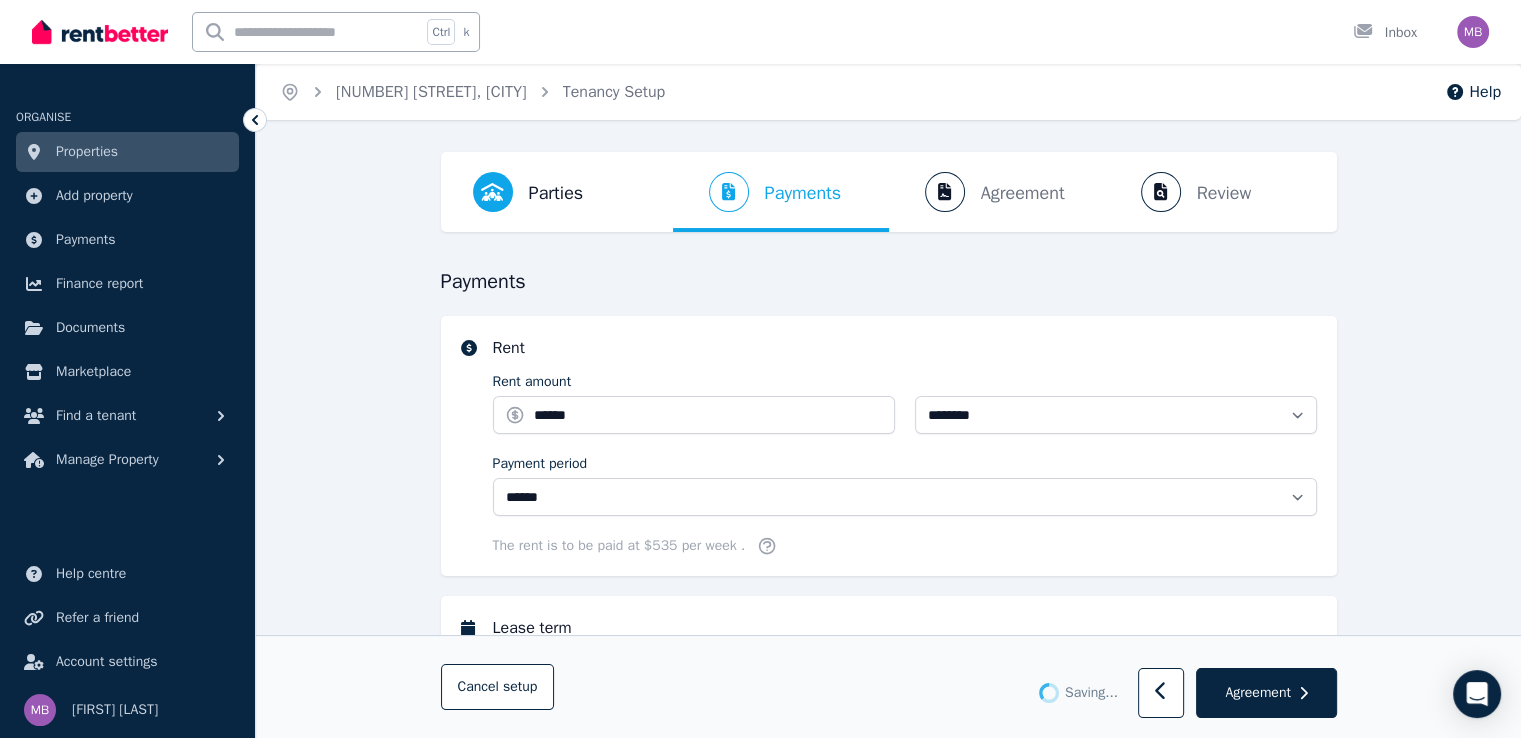click on "Rent amount" at bounding box center (694, 382) 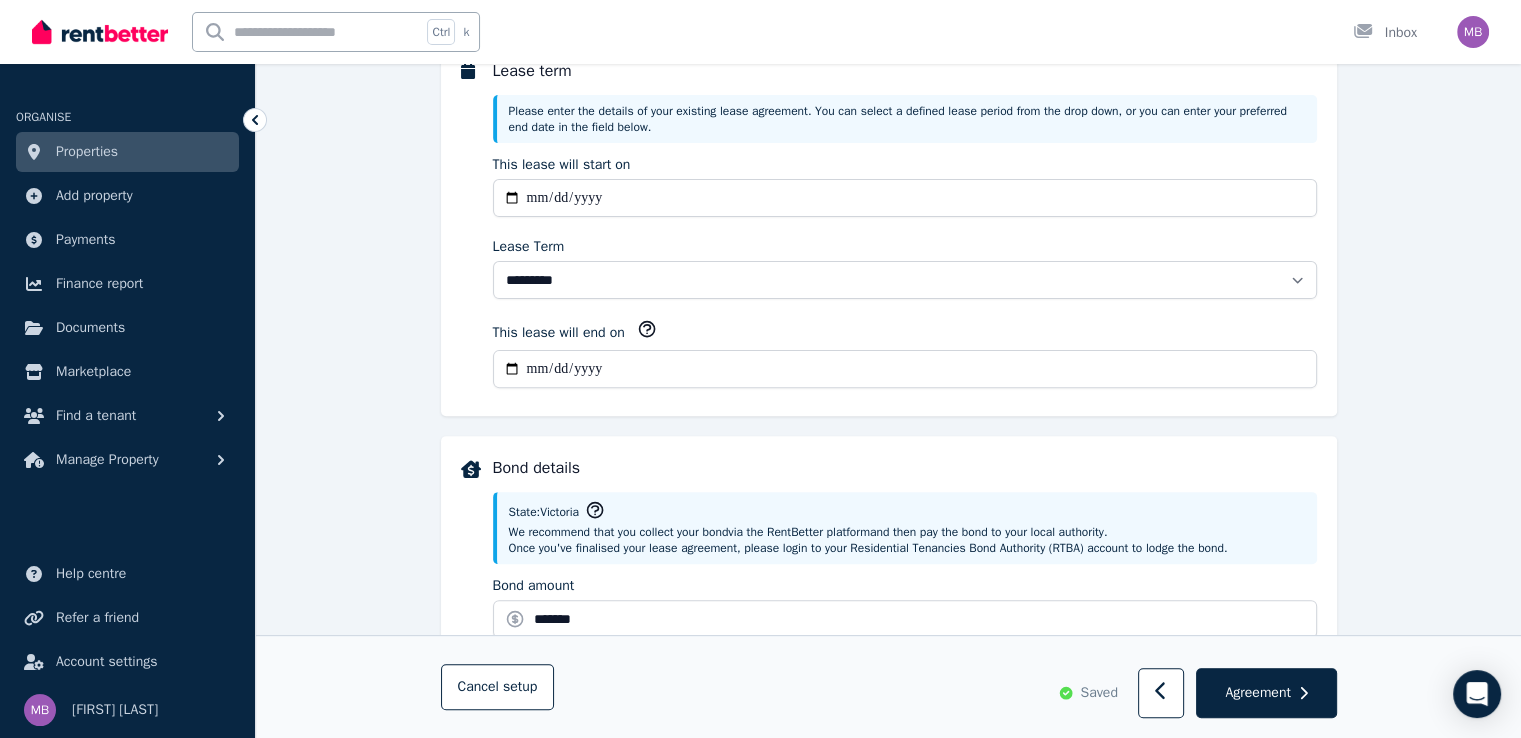 scroll, scrollTop: 555, scrollLeft: 0, axis: vertical 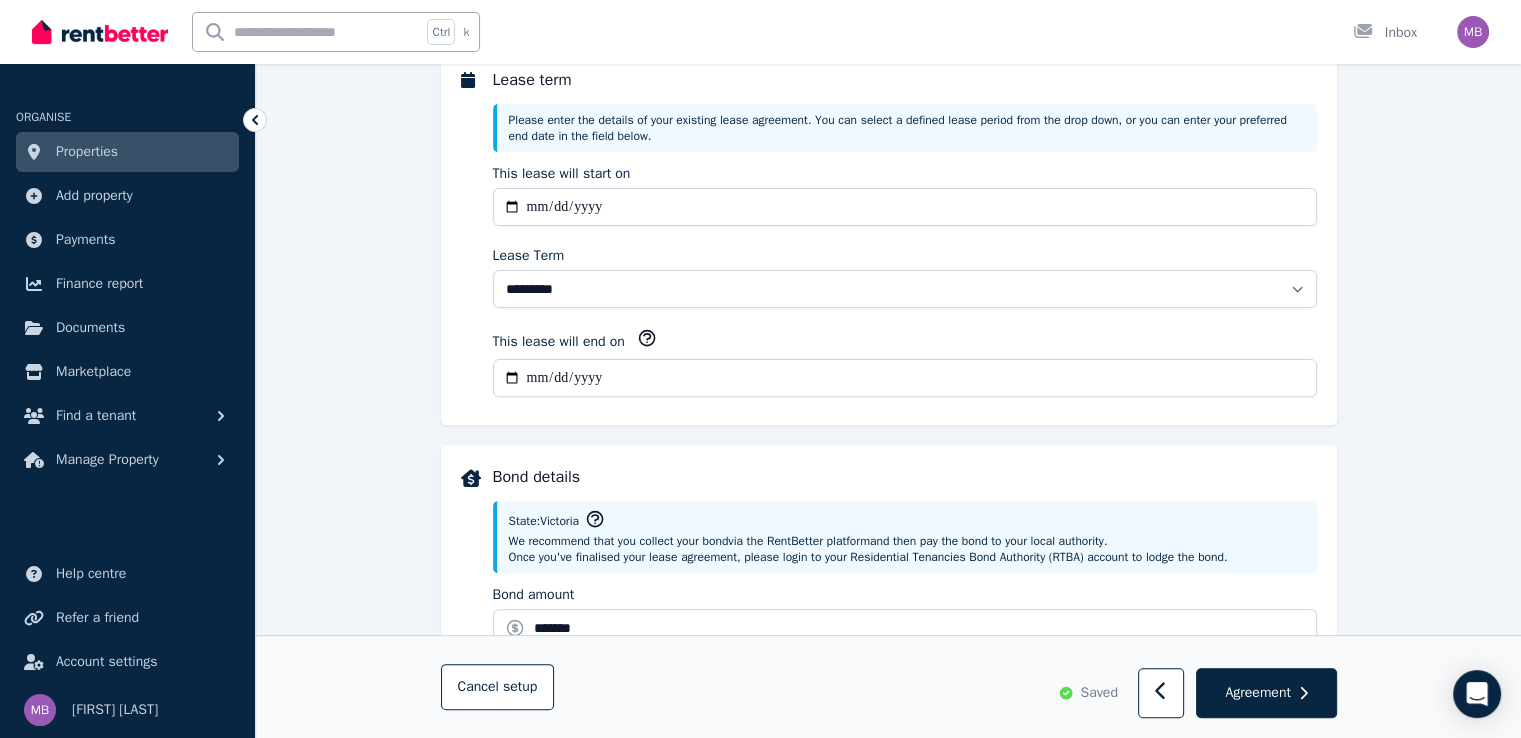 click on "**********" at bounding box center [905, 378] 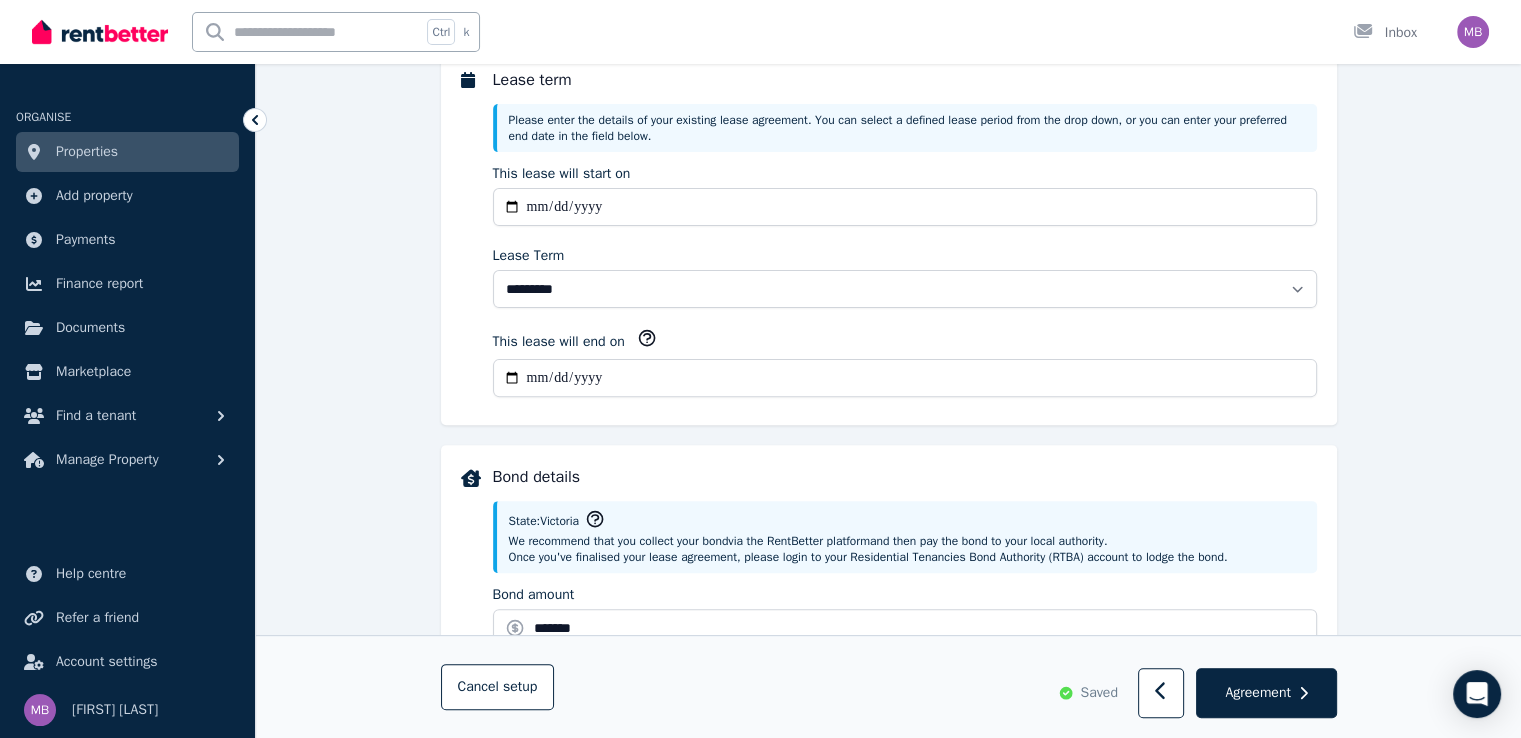 type on "**********" 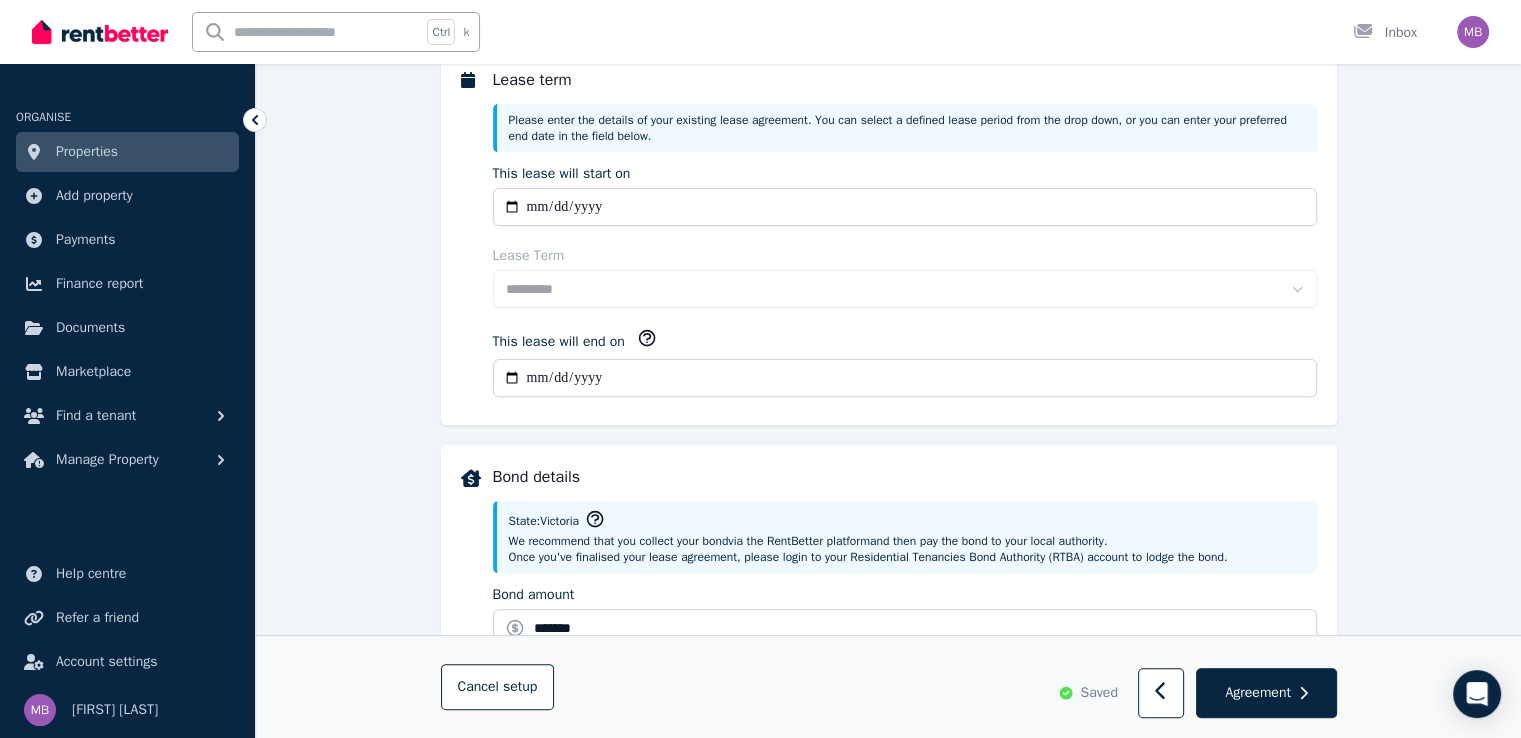 click on "**********" at bounding box center (889, 236) 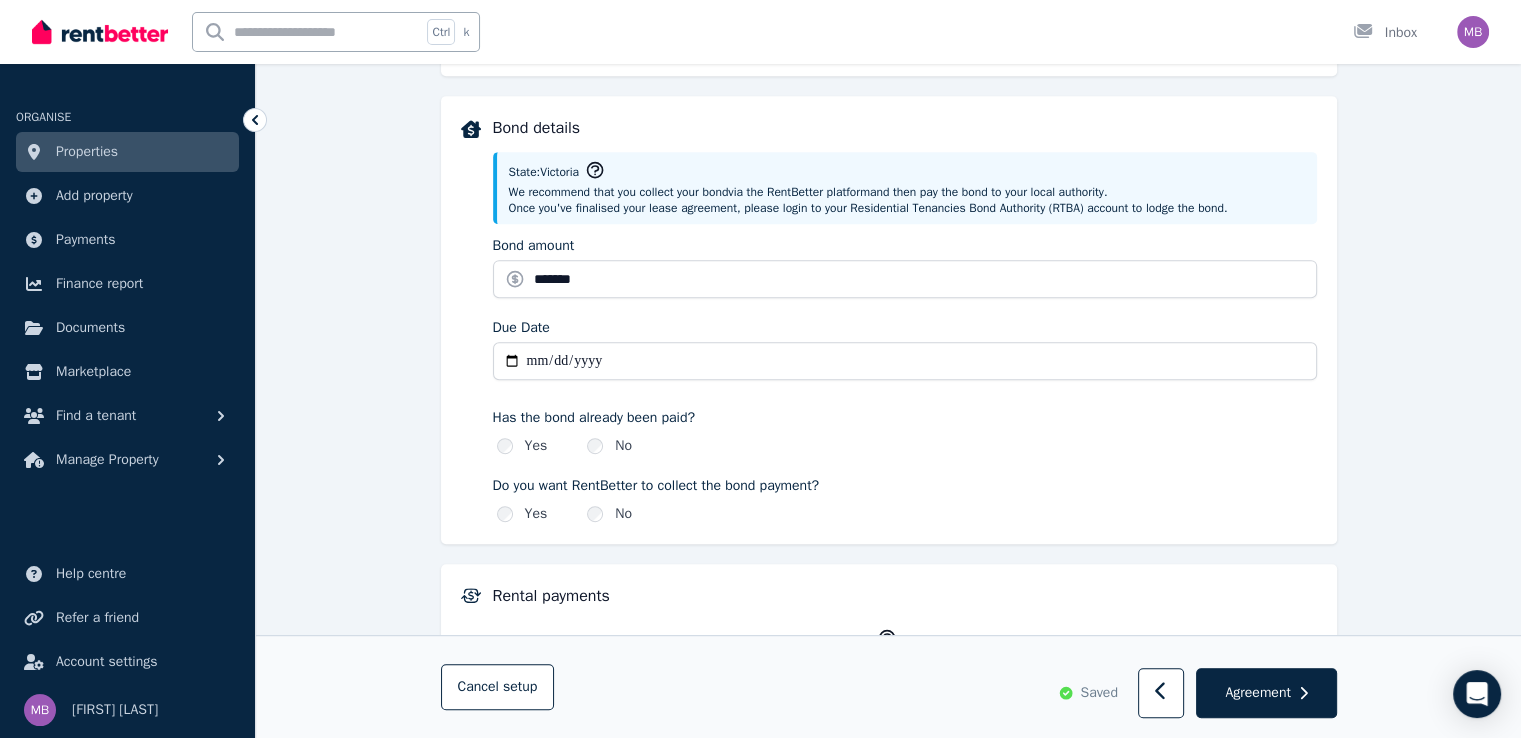 scroll, scrollTop: 911, scrollLeft: 0, axis: vertical 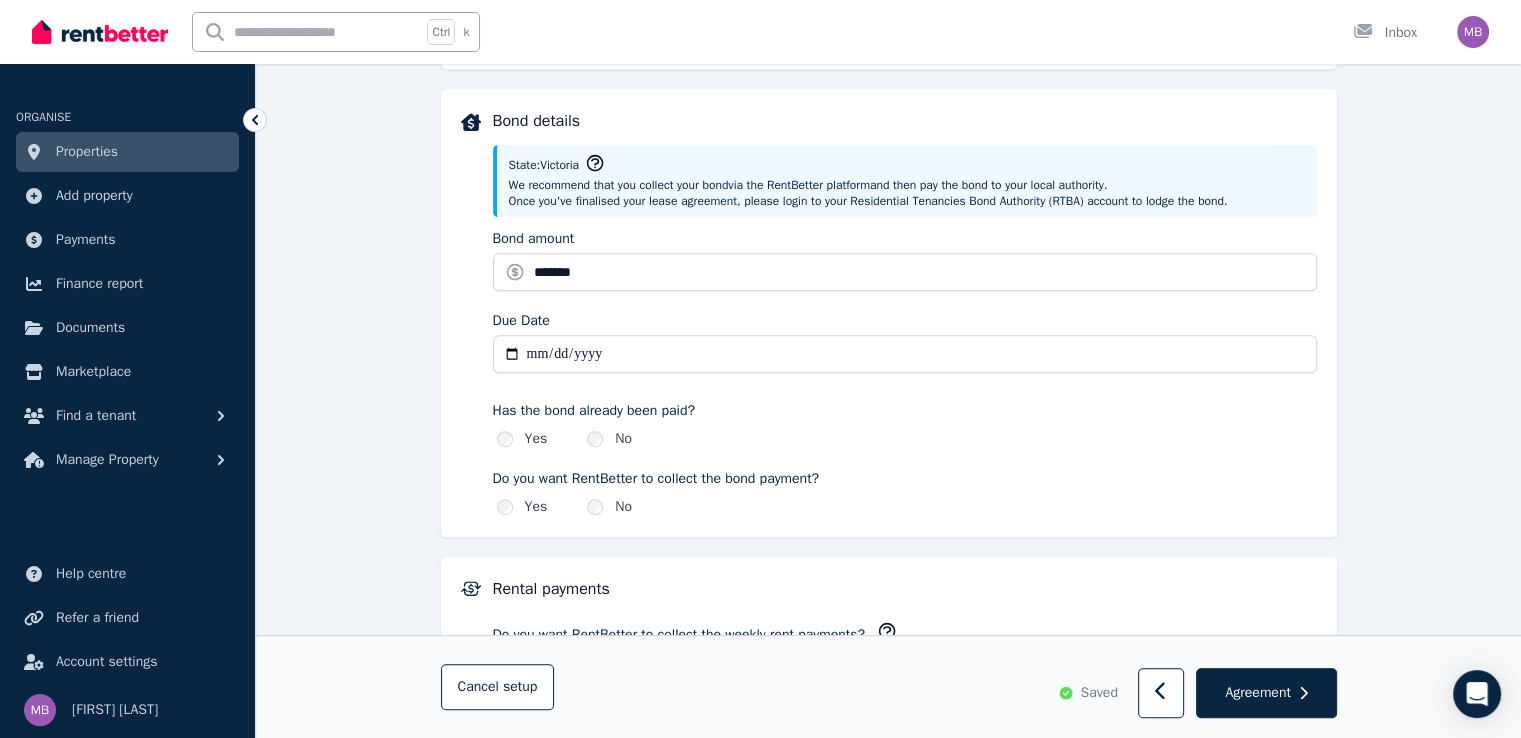 click on "**********" at bounding box center [905, 354] 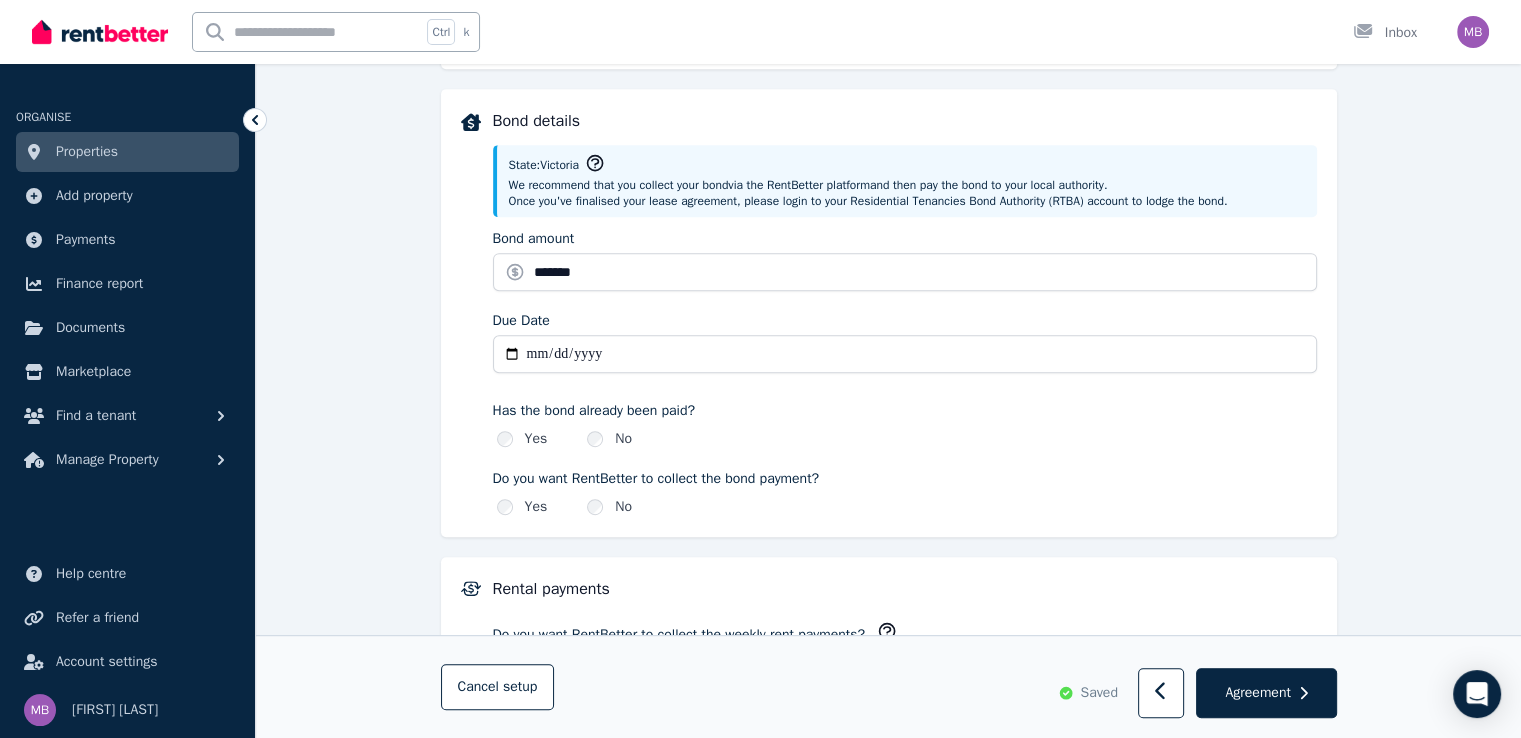type on "**********" 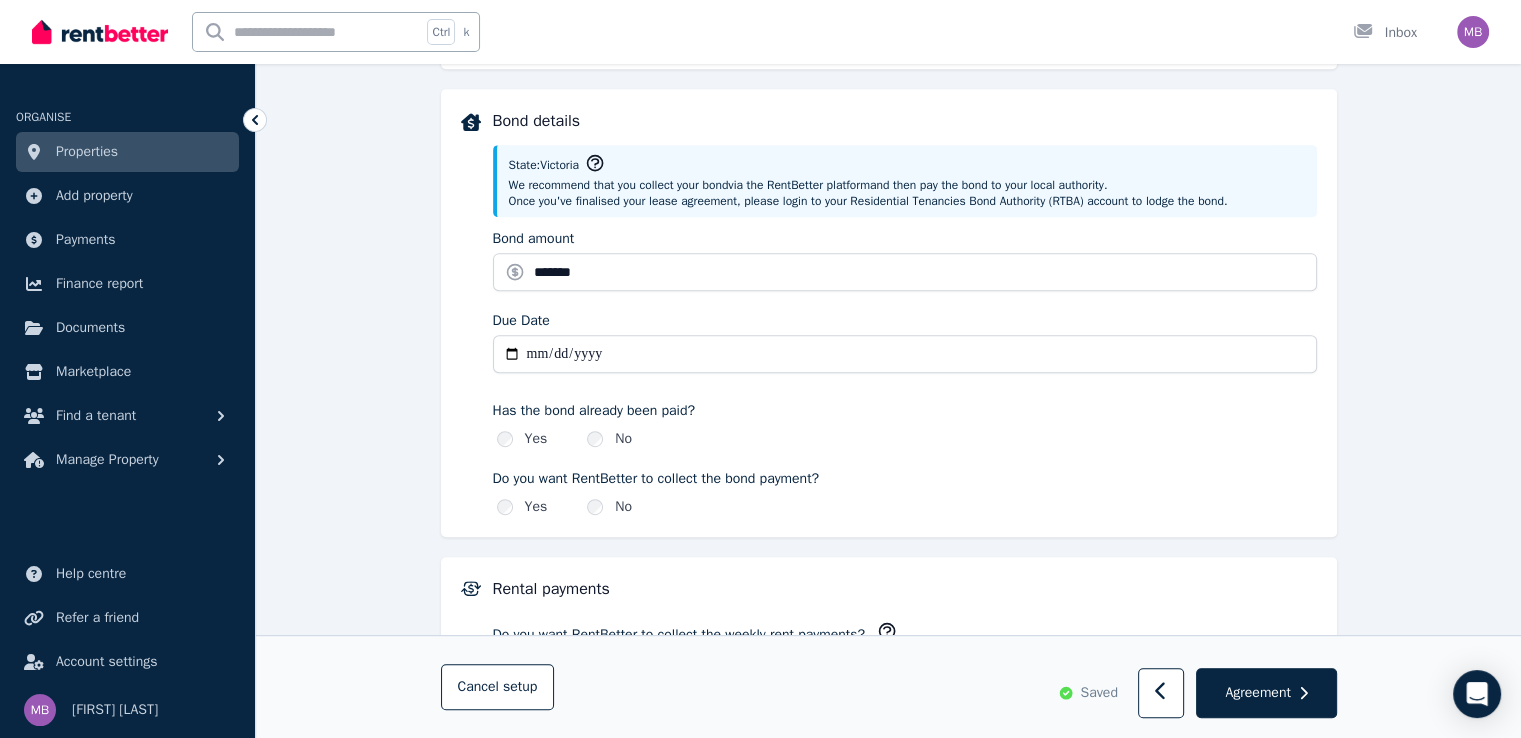 click on "**********" at bounding box center [889, 313] 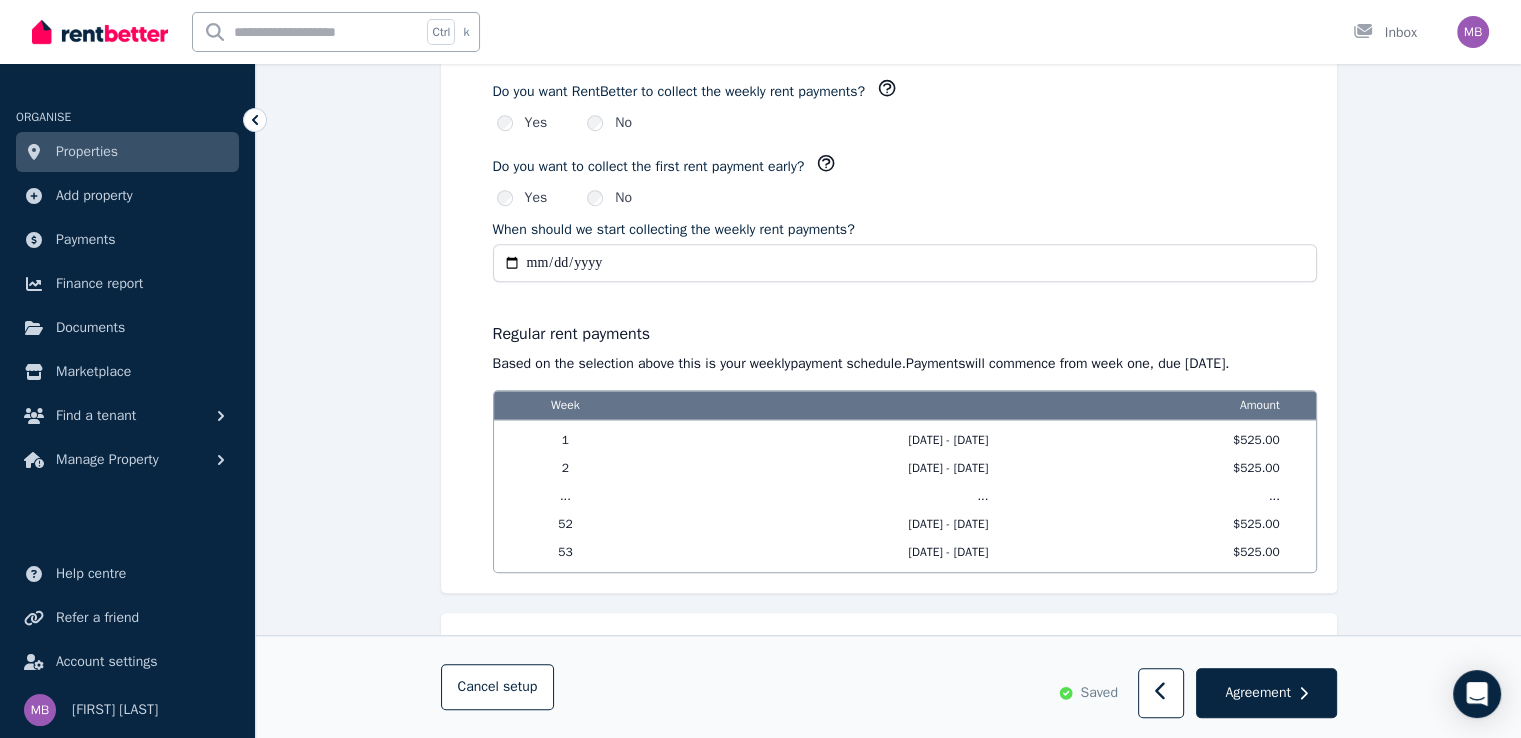 scroll, scrollTop: 1480, scrollLeft: 0, axis: vertical 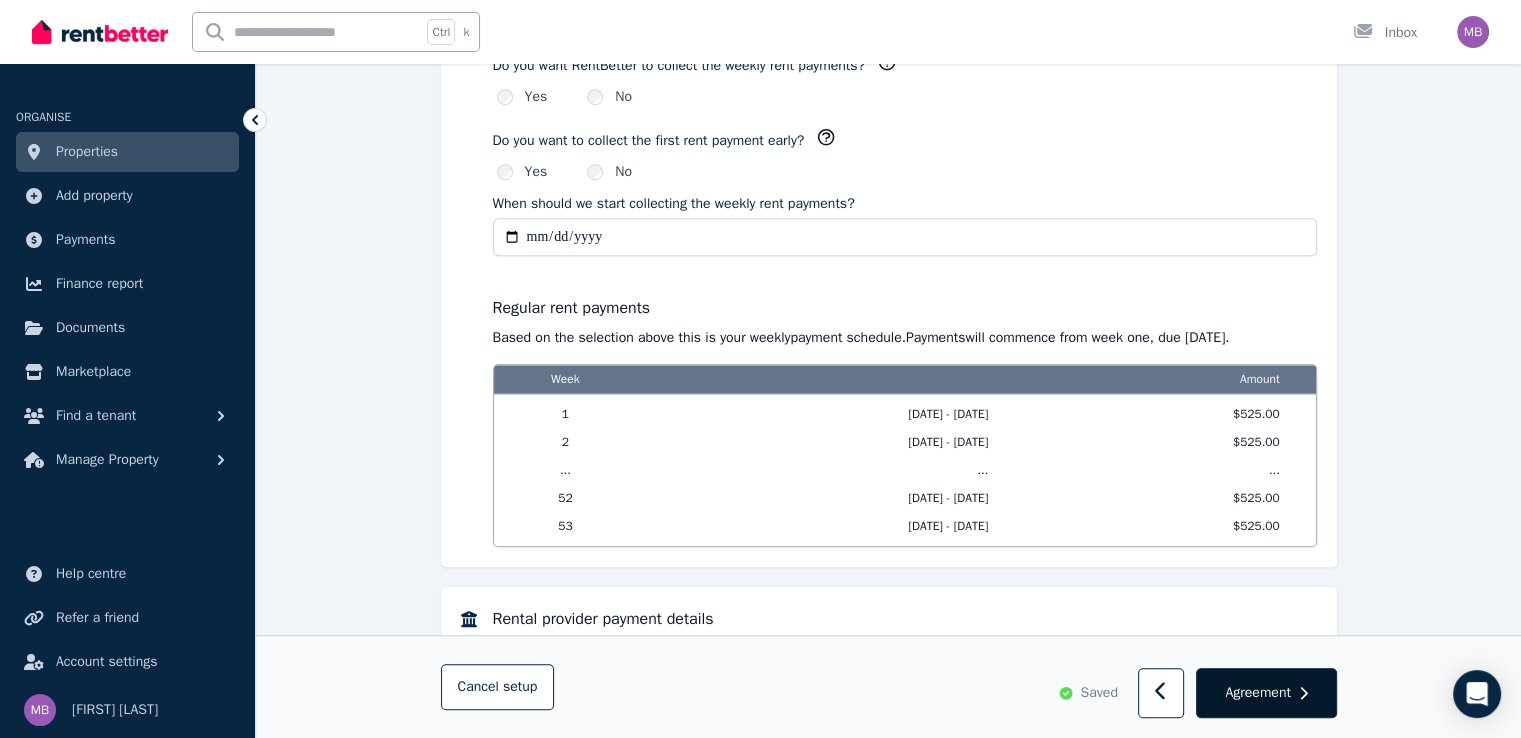 click on "Agreement" at bounding box center (1257, 693) 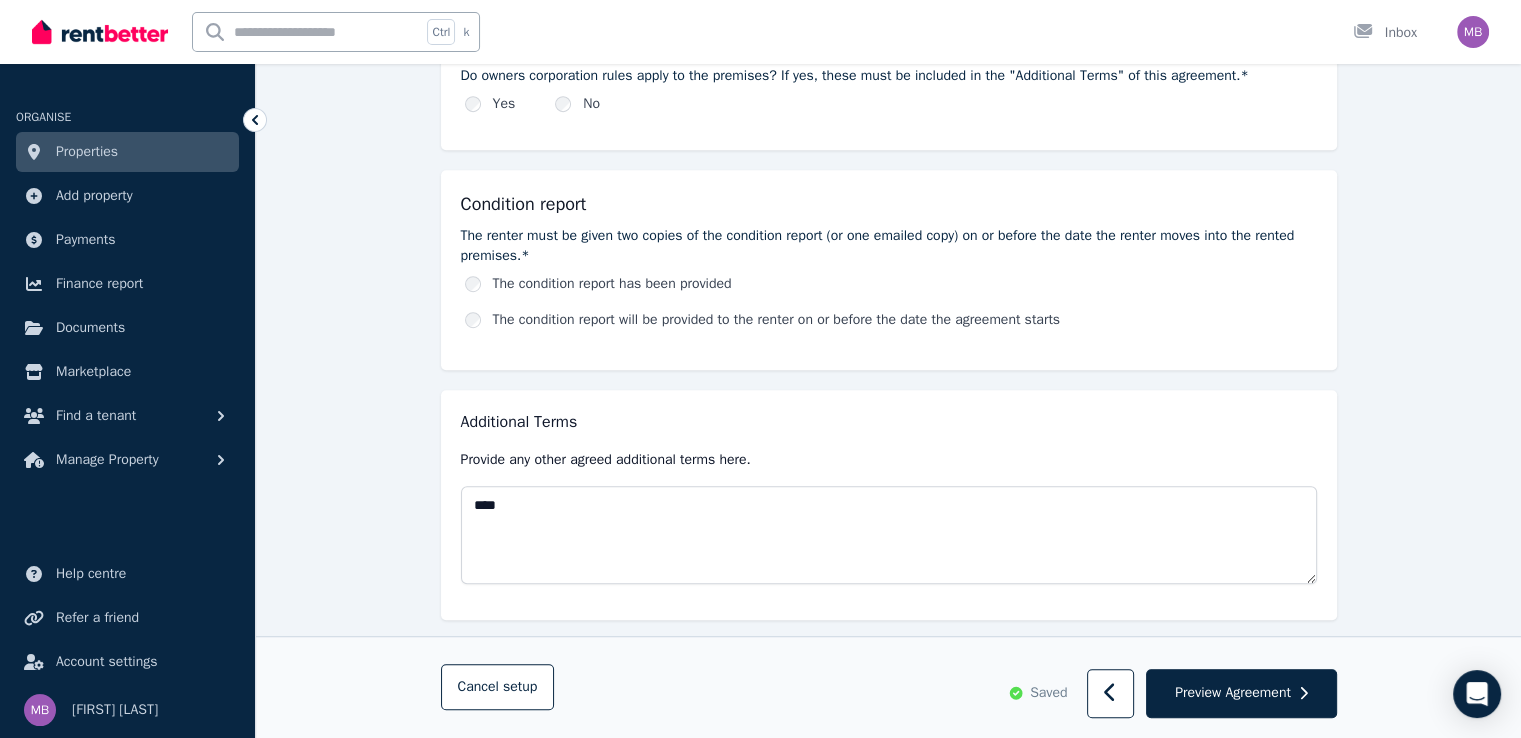 scroll, scrollTop: 1179, scrollLeft: 0, axis: vertical 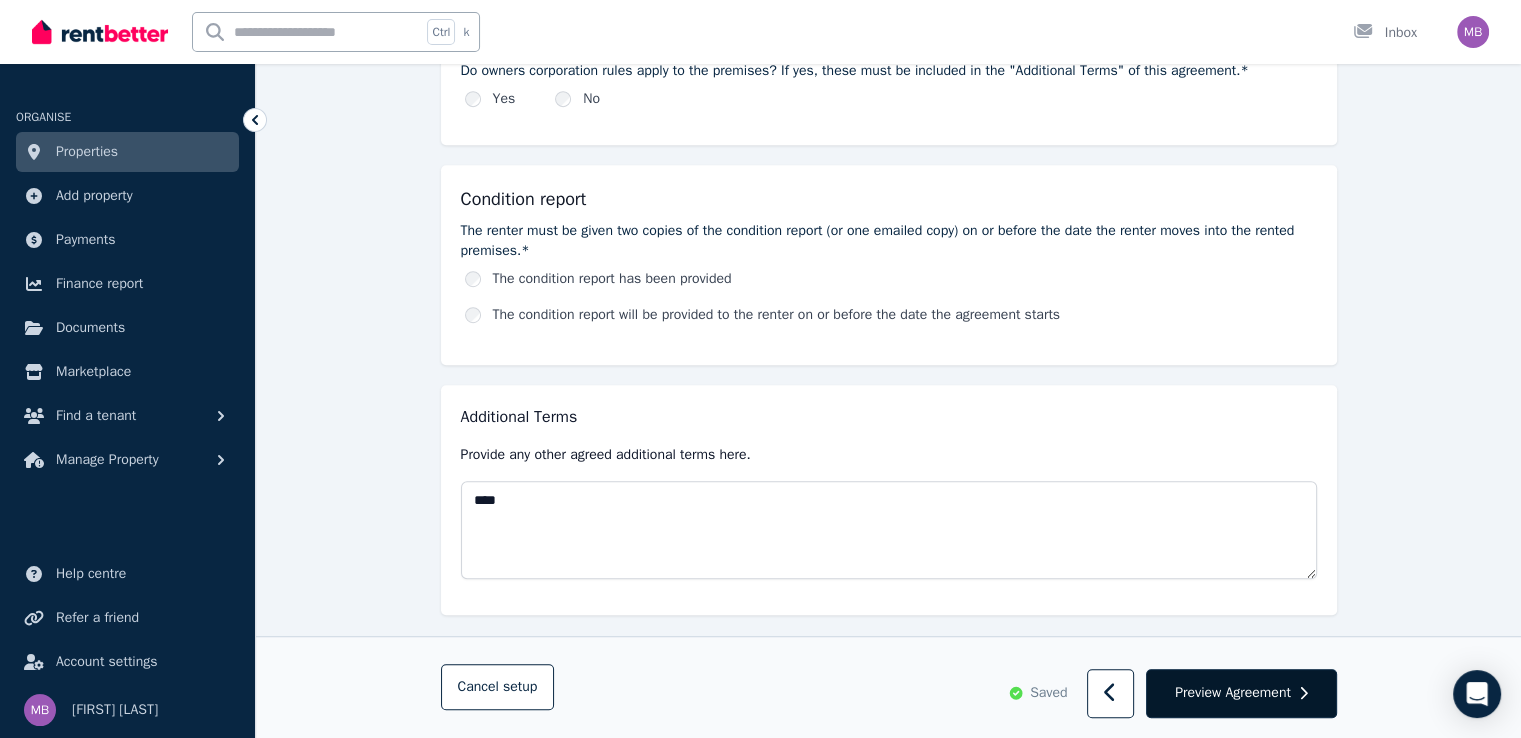 click on "Preview Agreement" at bounding box center (1233, 693) 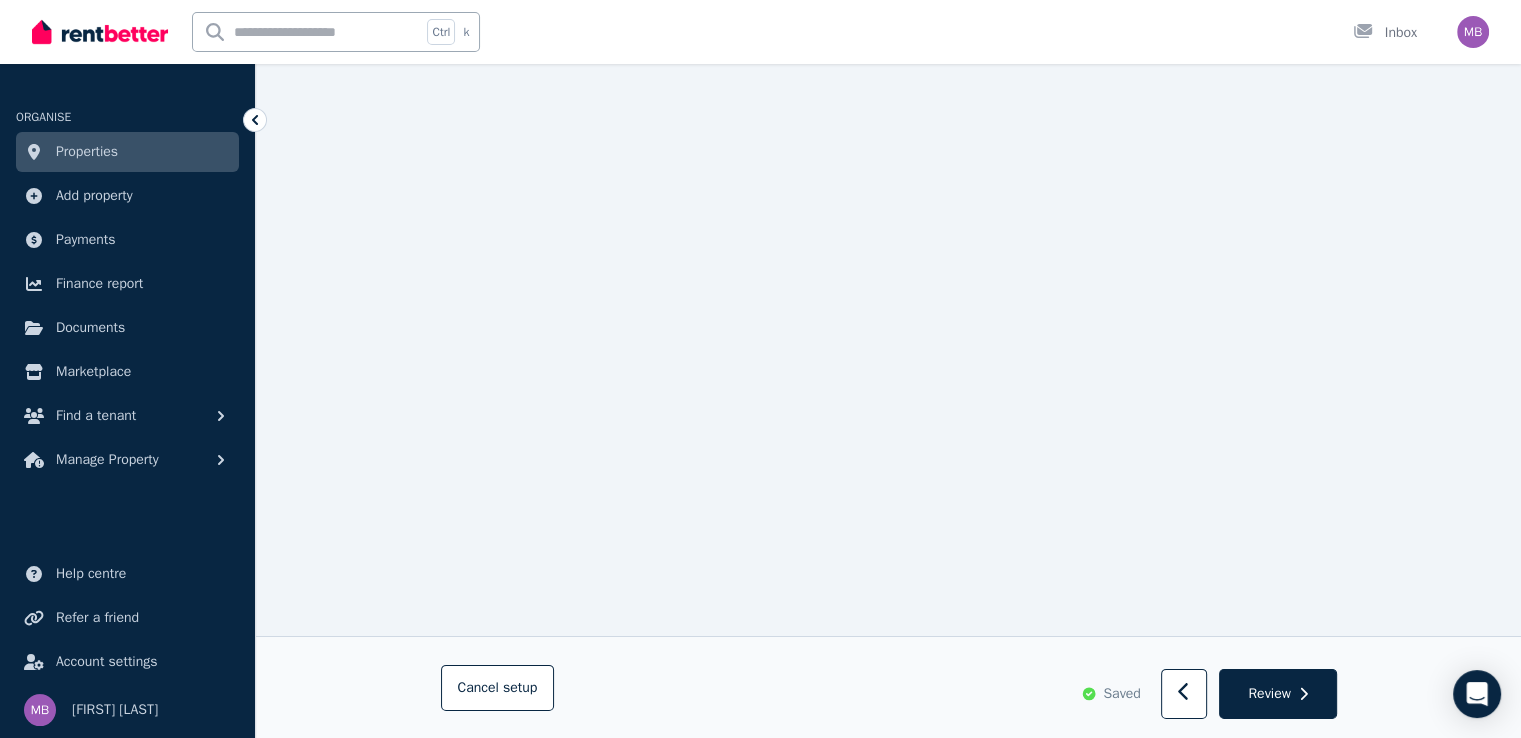 scroll, scrollTop: 13799, scrollLeft: 0, axis: vertical 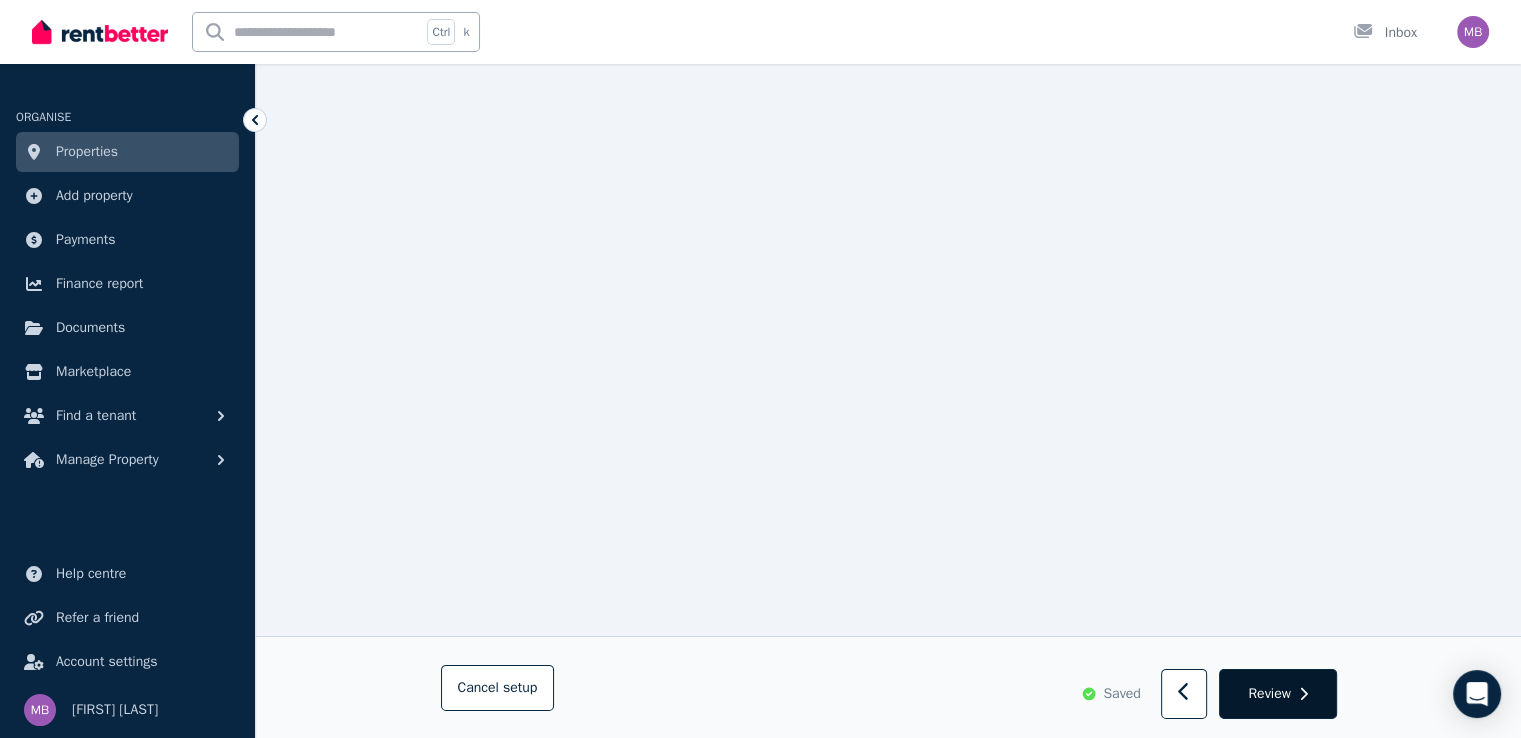 click on "Review" at bounding box center [1269, 693] 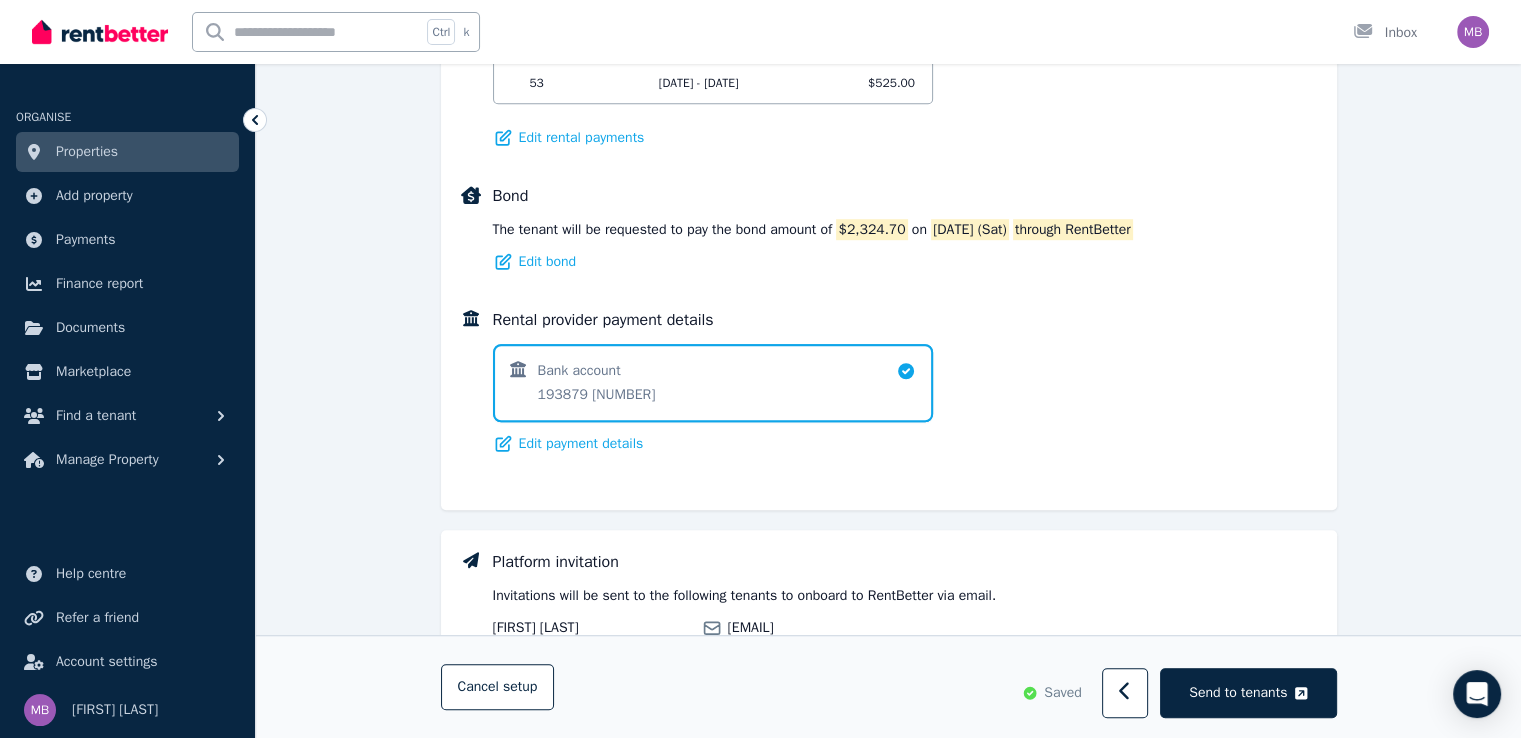 scroll, scrollTop: 1478, scrollLeft: 0, axis: vertical 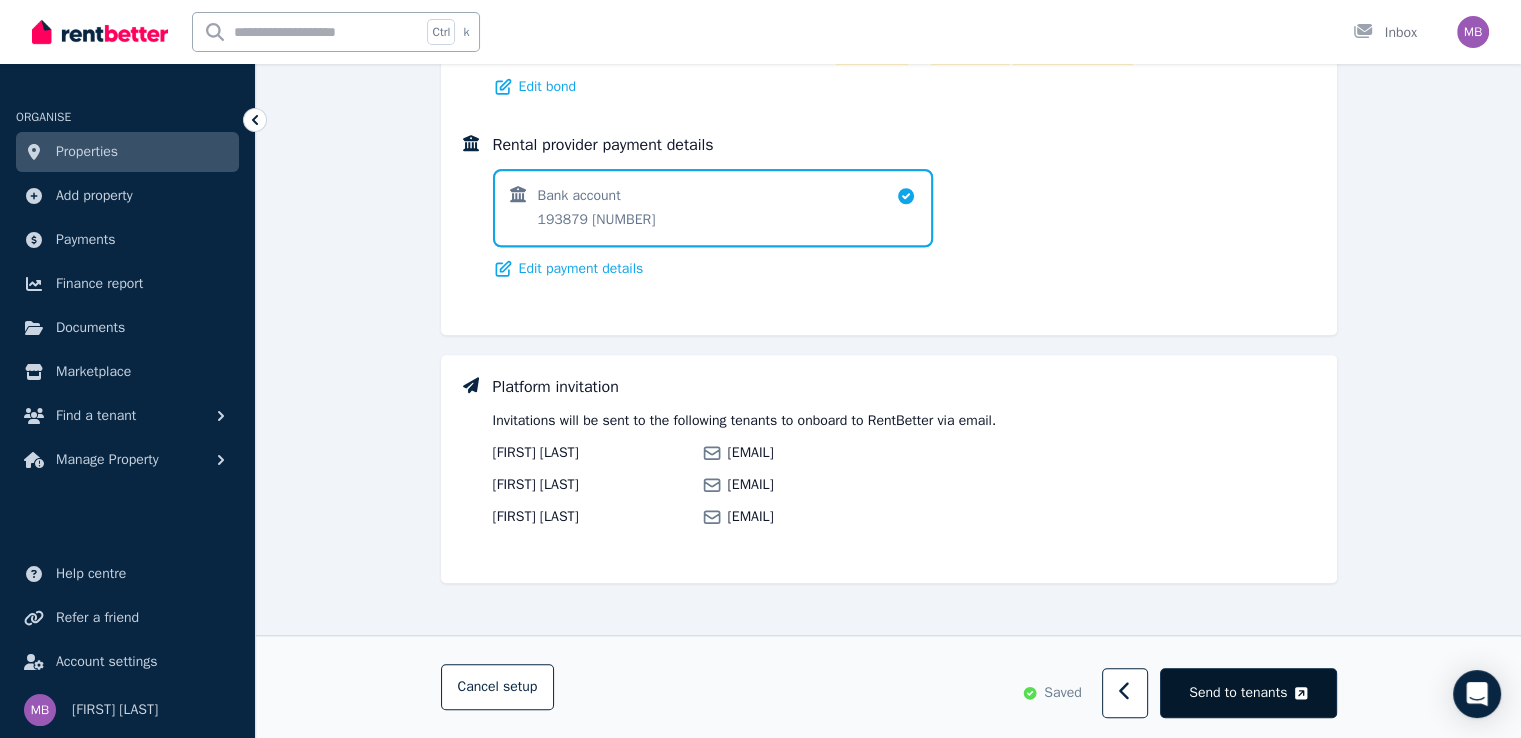 click on "Send to tenants" at bounding box center (1238, 693) 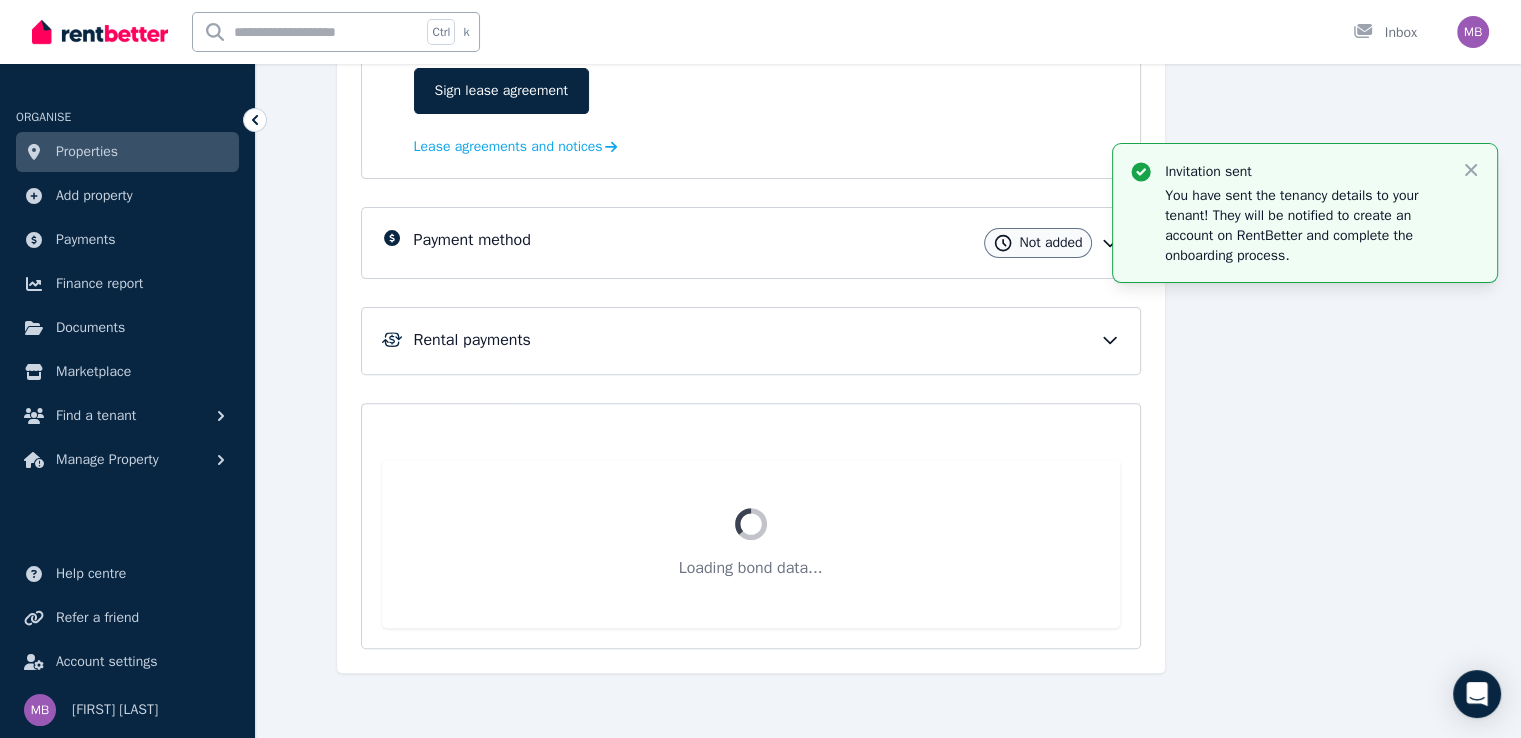 scroll, scrollTop: 444, scrollLeft: 0, axis: vertical 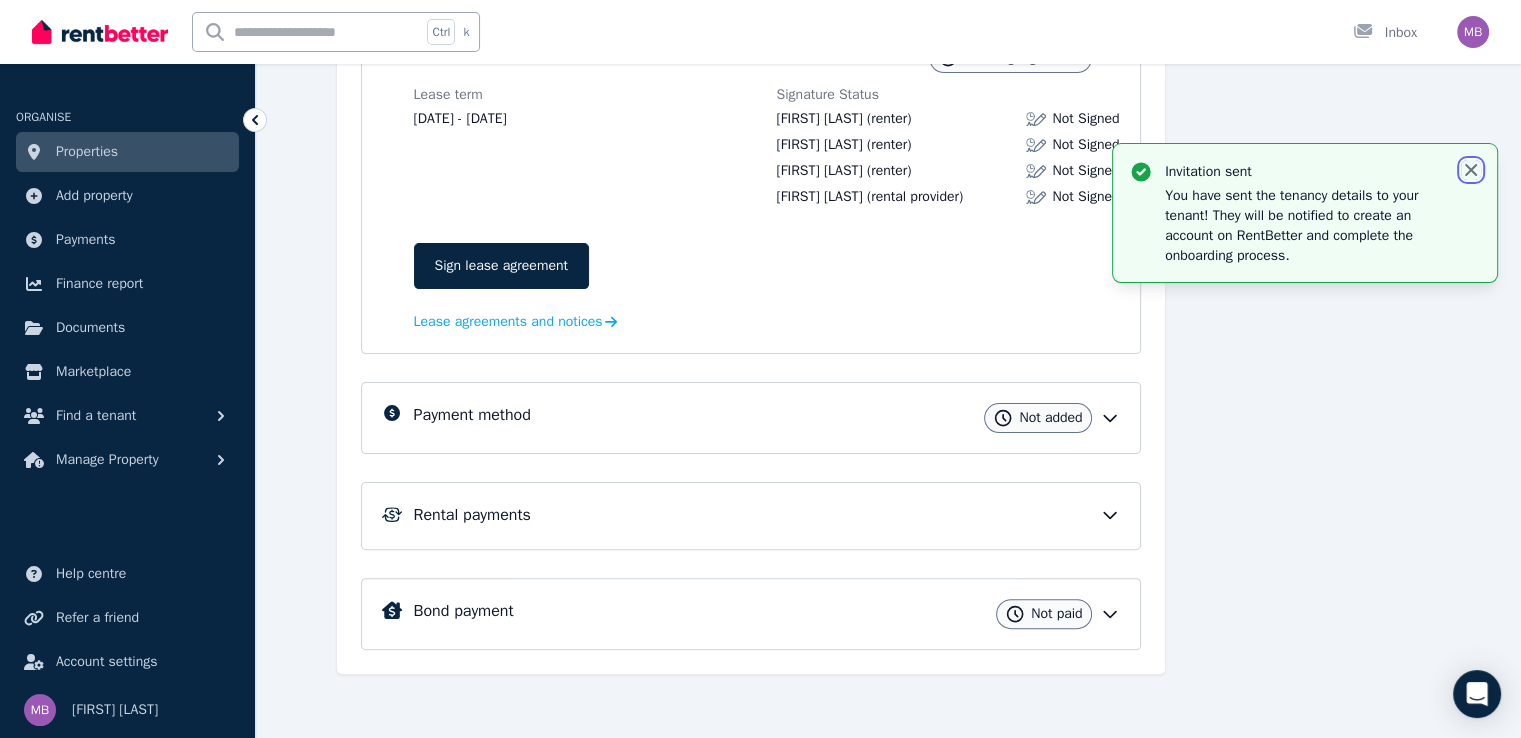 click 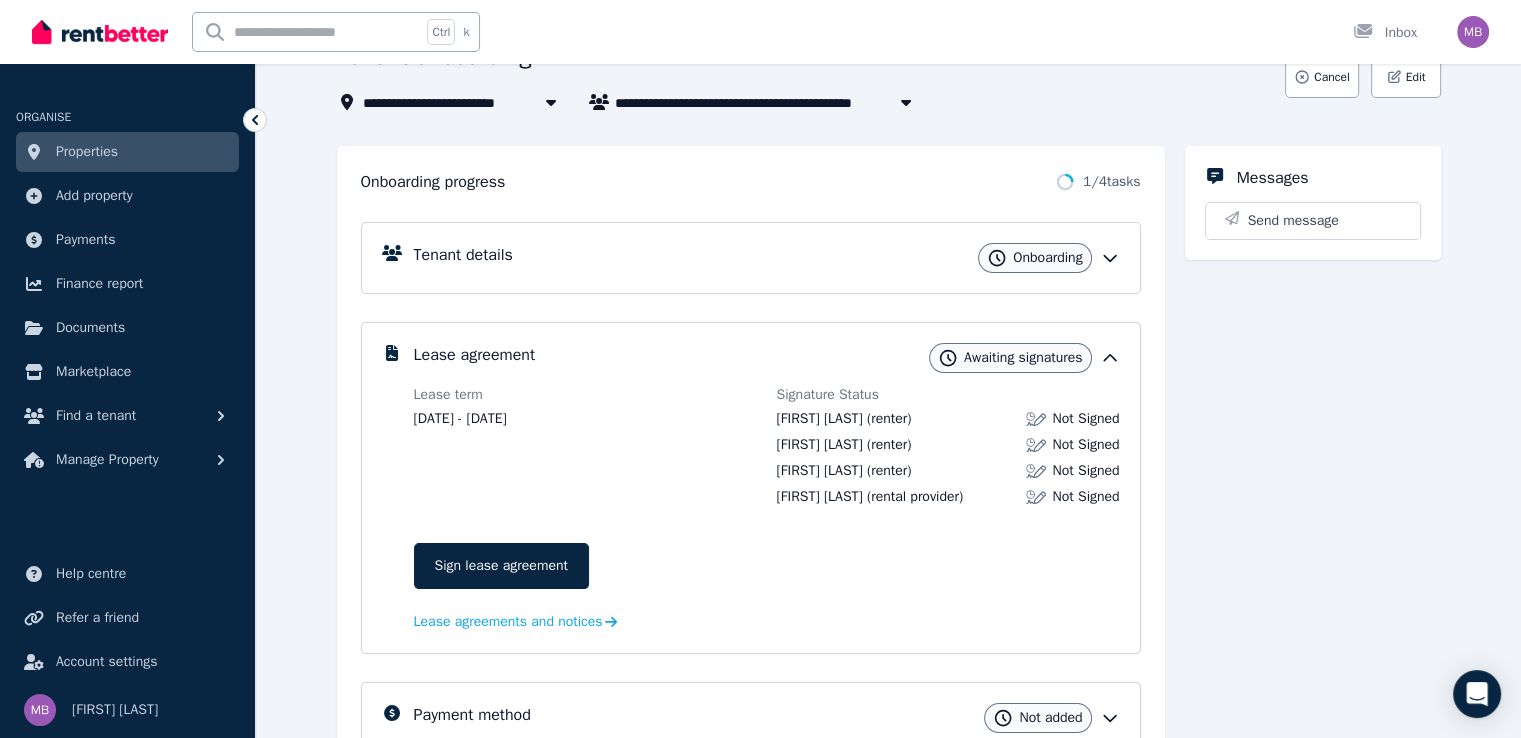 scroll, scrollTop: 44, scrollLeft: 0, axis: vertical 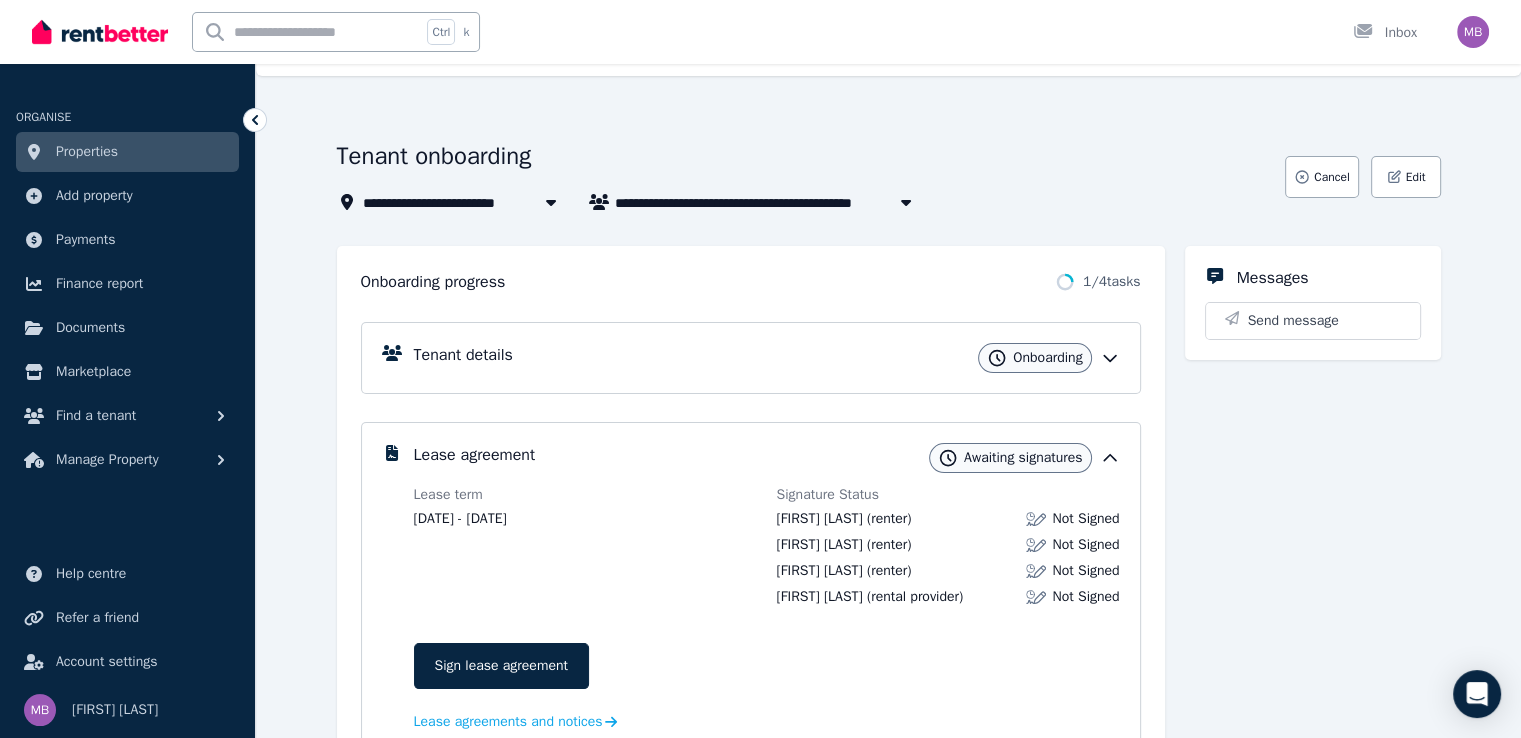 click 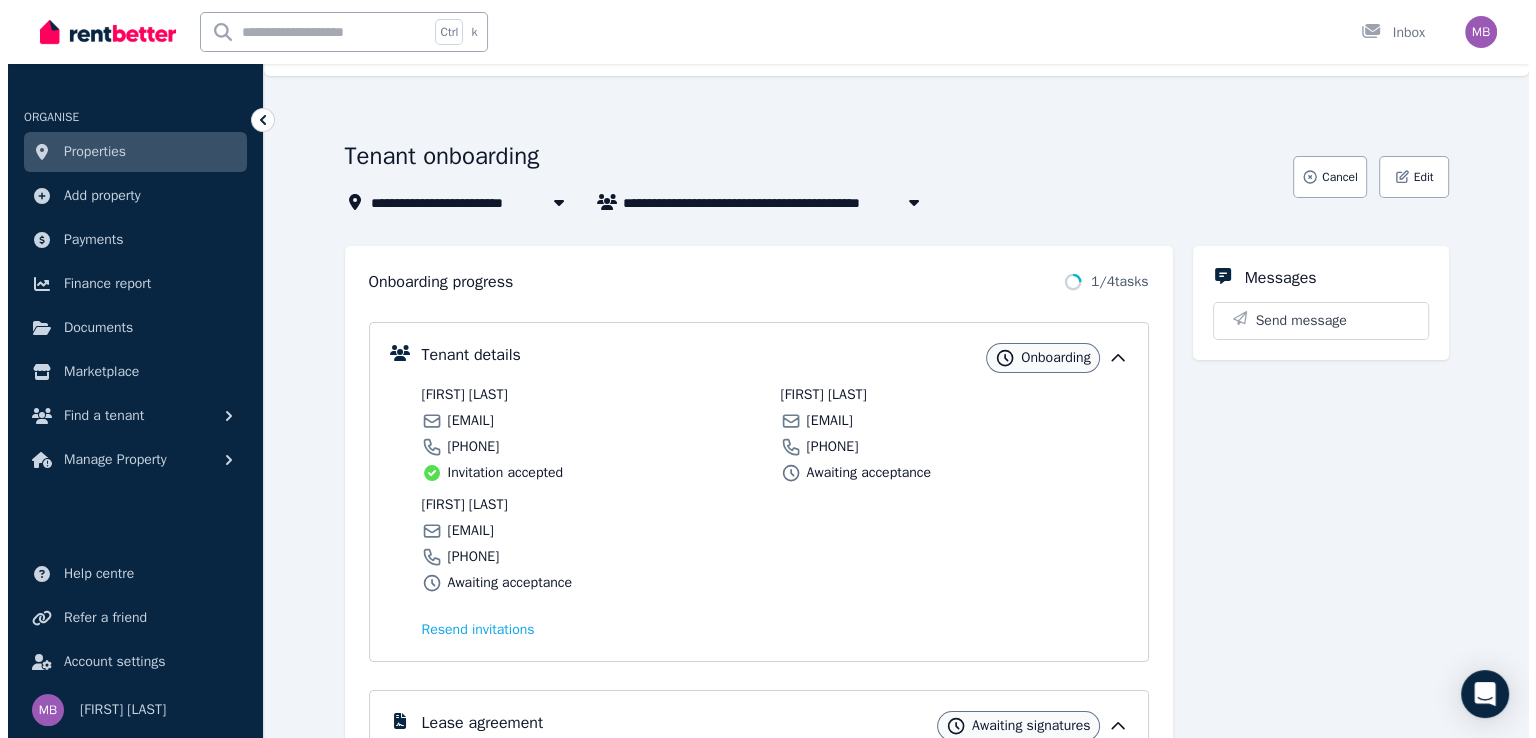 scroll, scrollTop: 0, scrollLeft: 0, axis: both 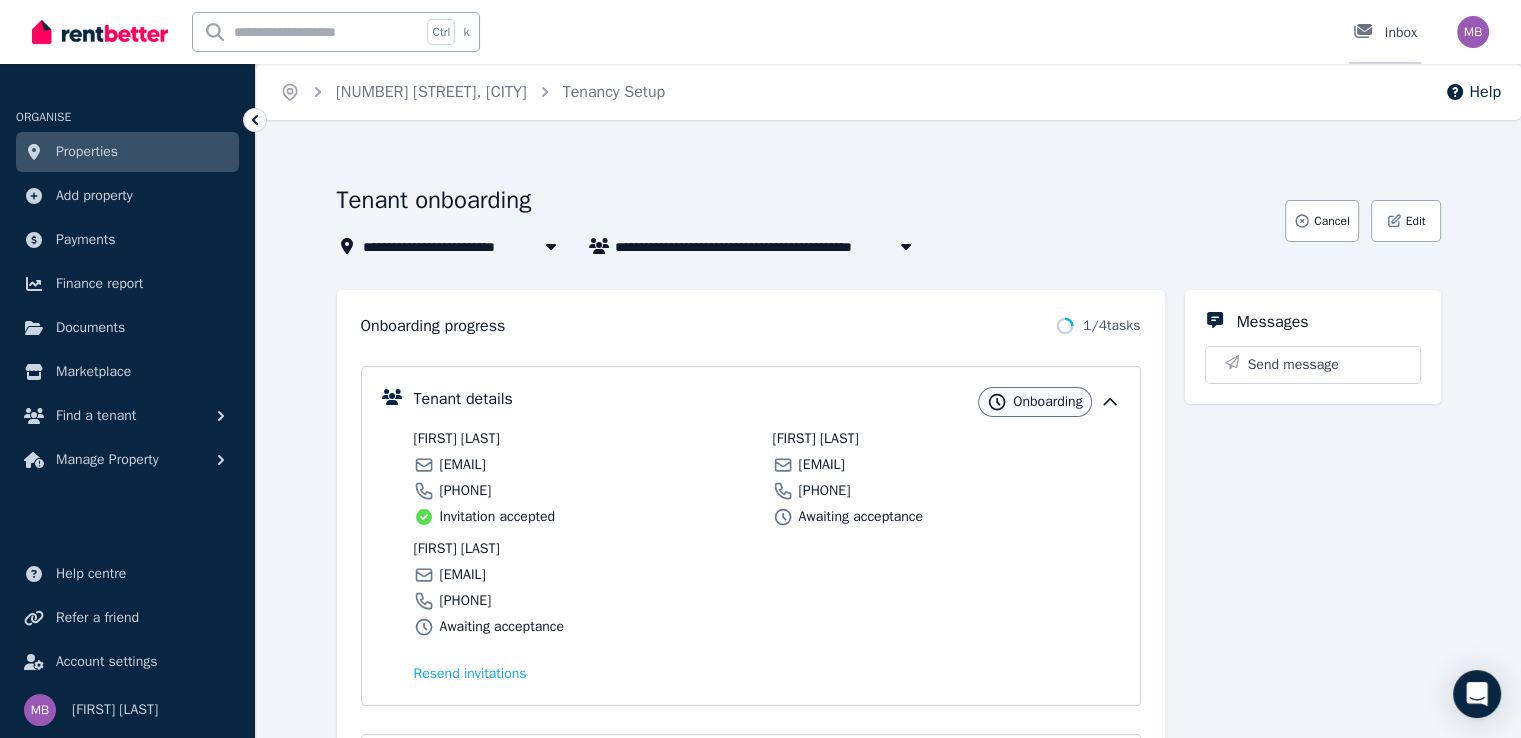 click on "Inbox" at bounding box center (1385, 33) 